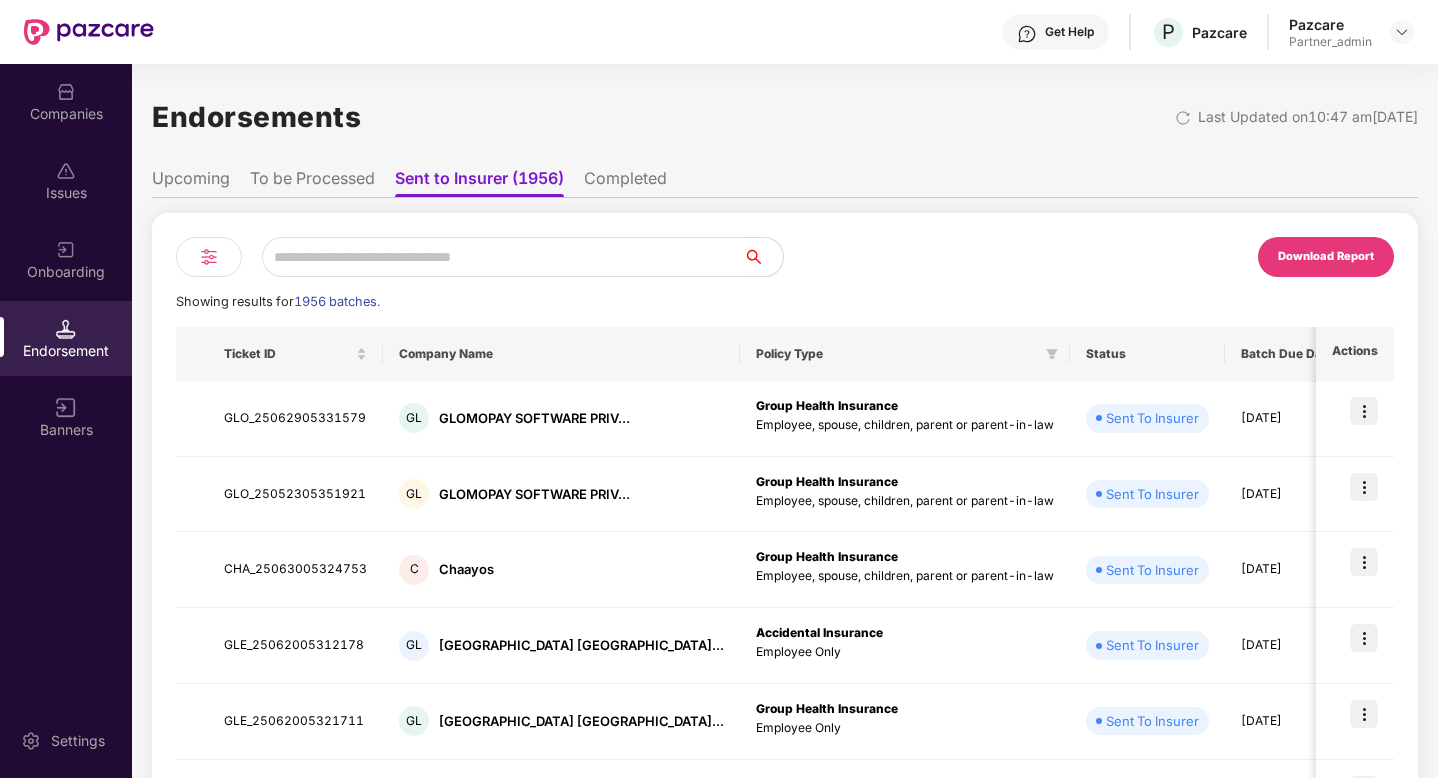 scroll, scrollTop: 0, scrollLeft: 2, axis: horizontal 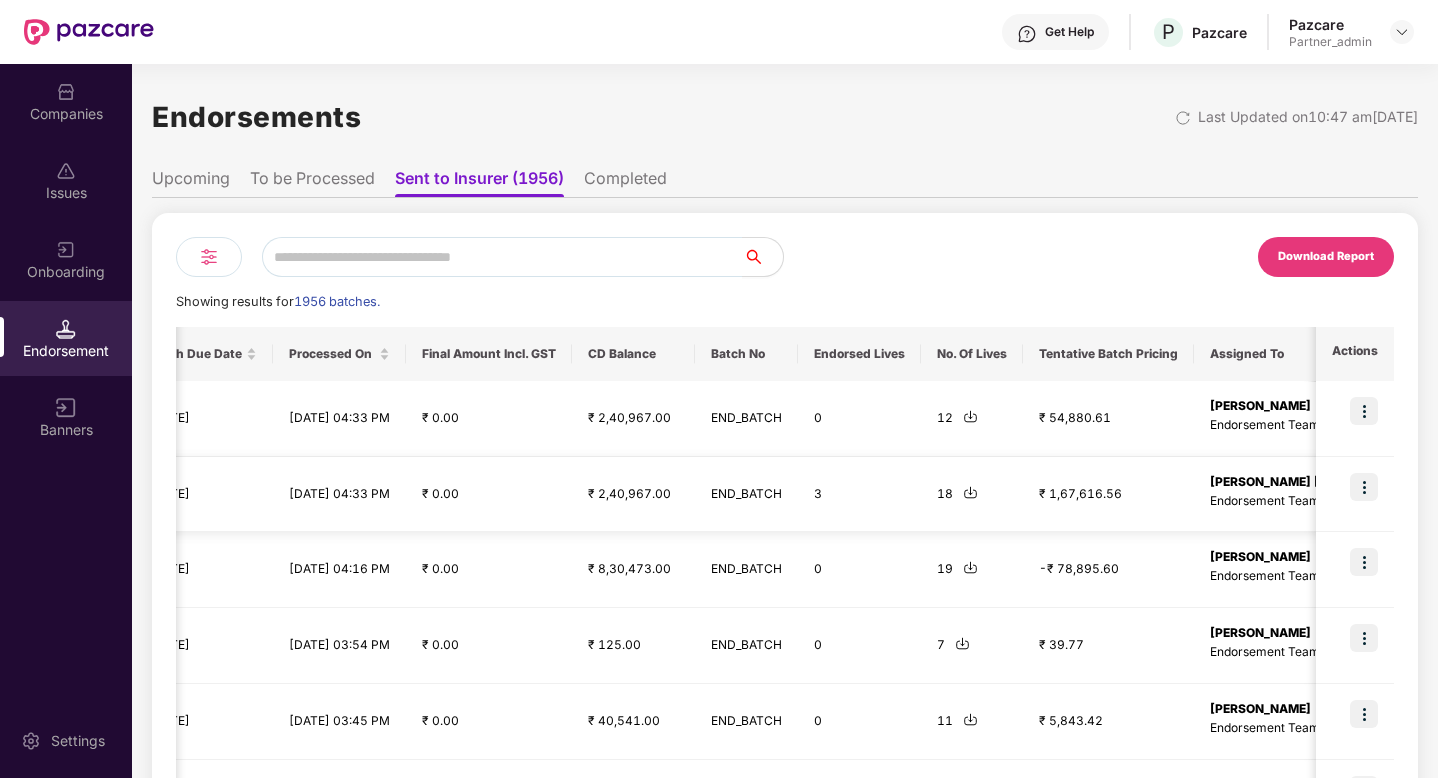 drag, startPoint x: 974, startPoint y: 496, endPoint x: 948, endPoint y: 487, distance: 27.513634 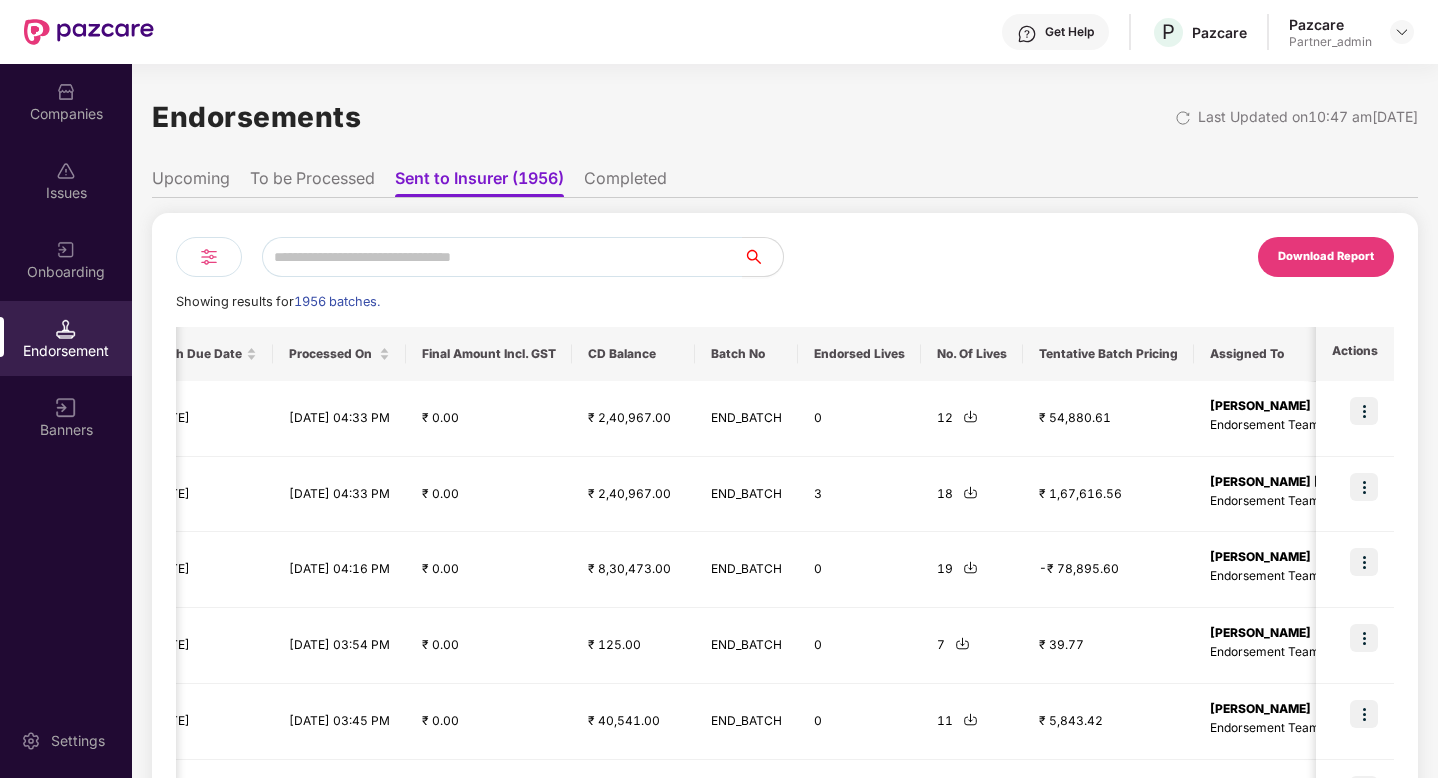 click on "Completed" at bounding box center (625, 182) 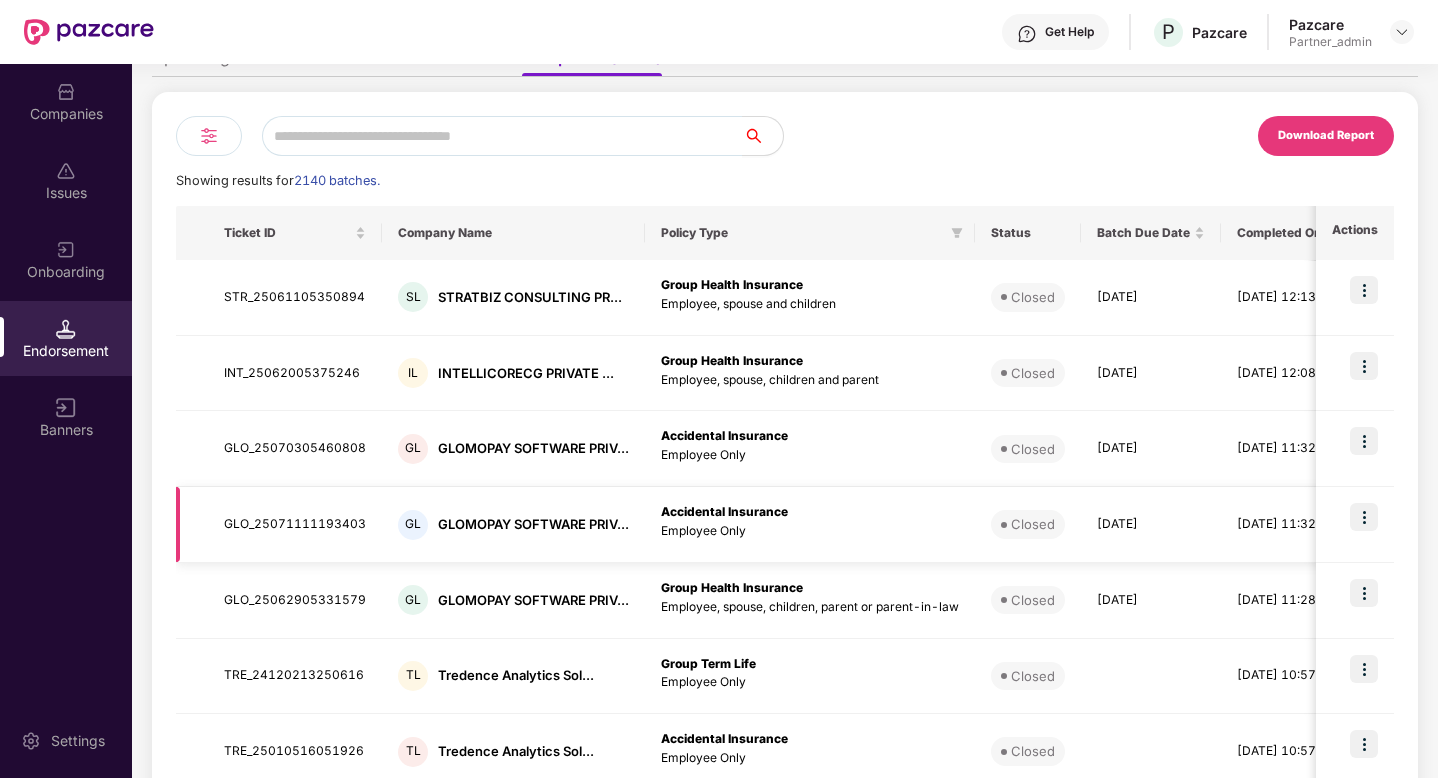 scroll, scrollTop: 146, scrollLeft: 0, axis: vertical 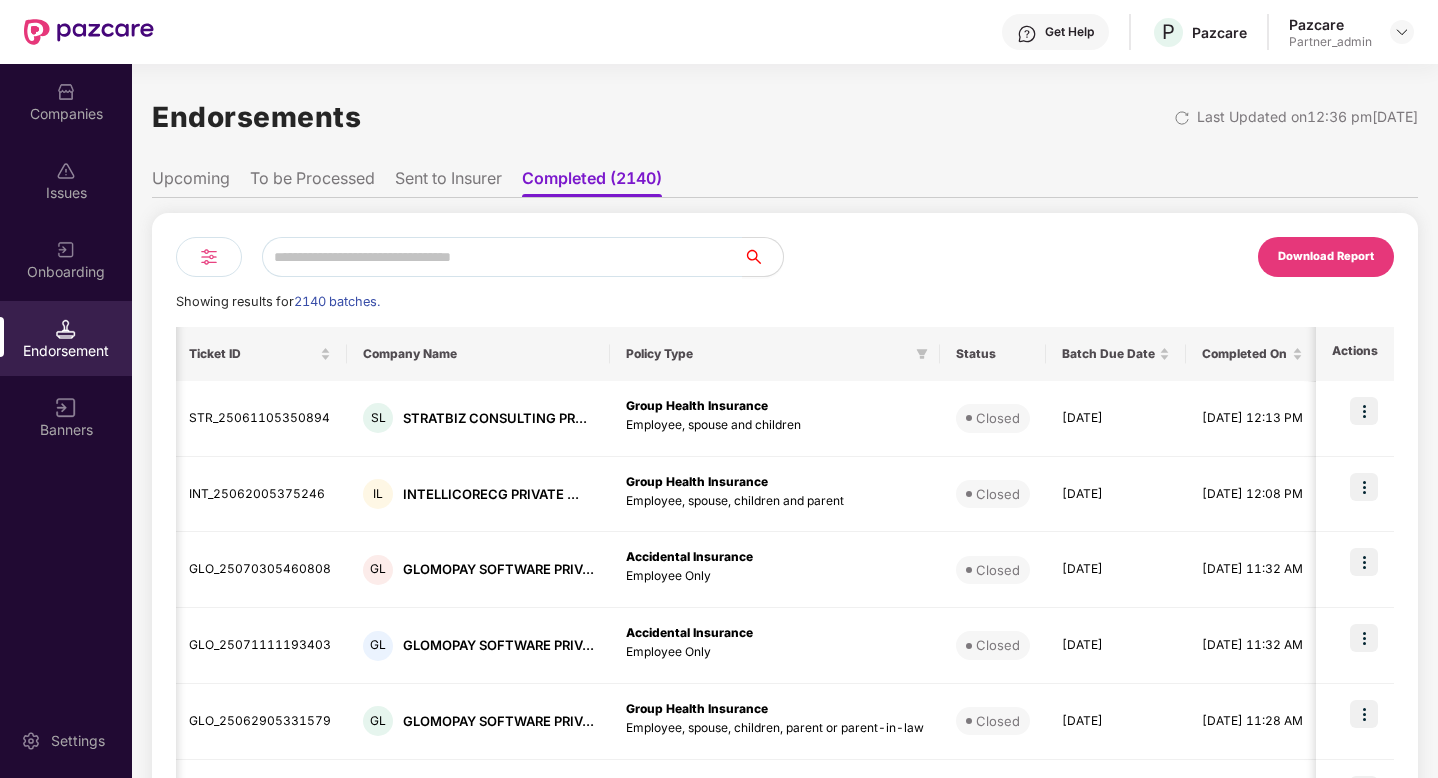 click at bounding box center [209, 257] 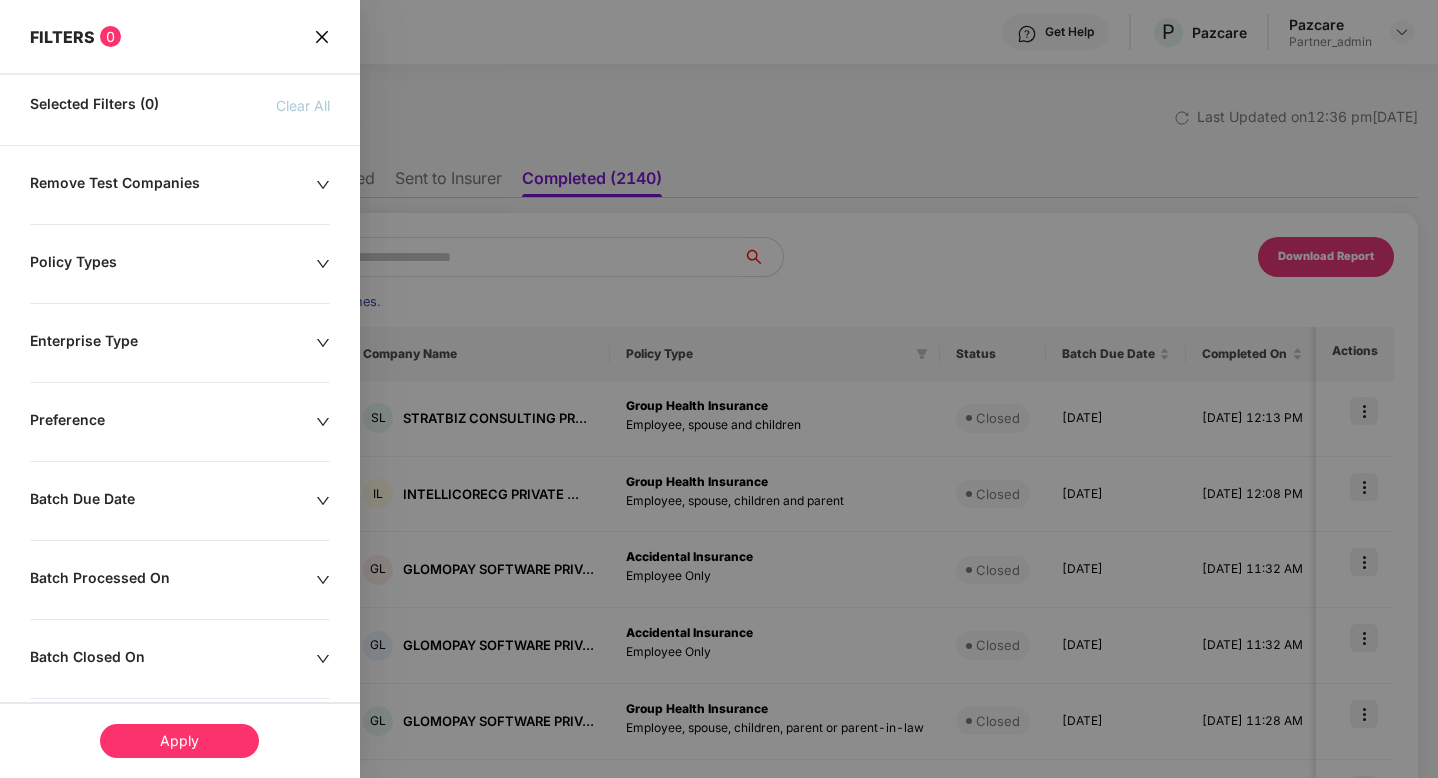 click on "Remove Test Companies Policy Types Enterprise Type Preference Batch Due Date Batch Processed On Batch Closed On Insurer TPA Partner Users" at bounding box center (180, 609) 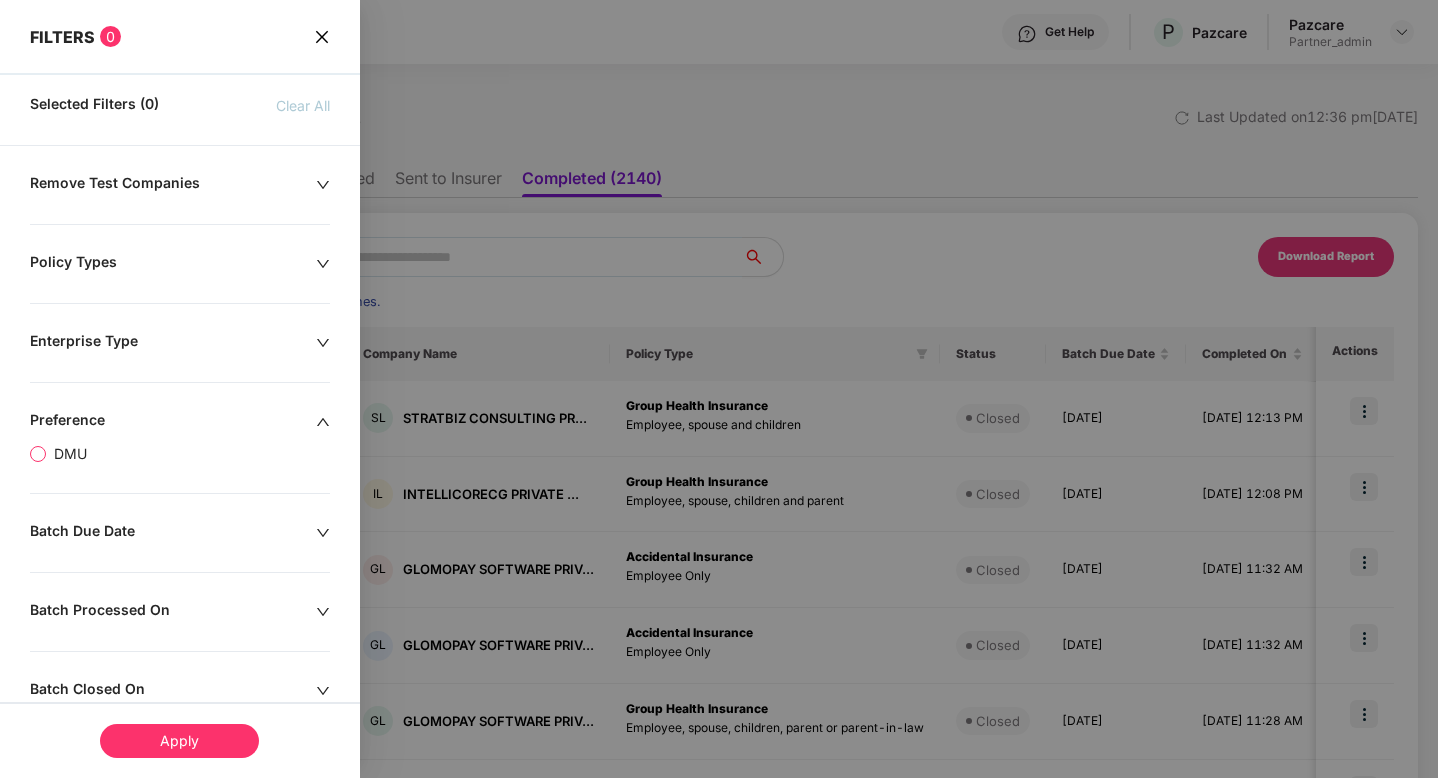click on "DMU" at bounding box center (70, 454) 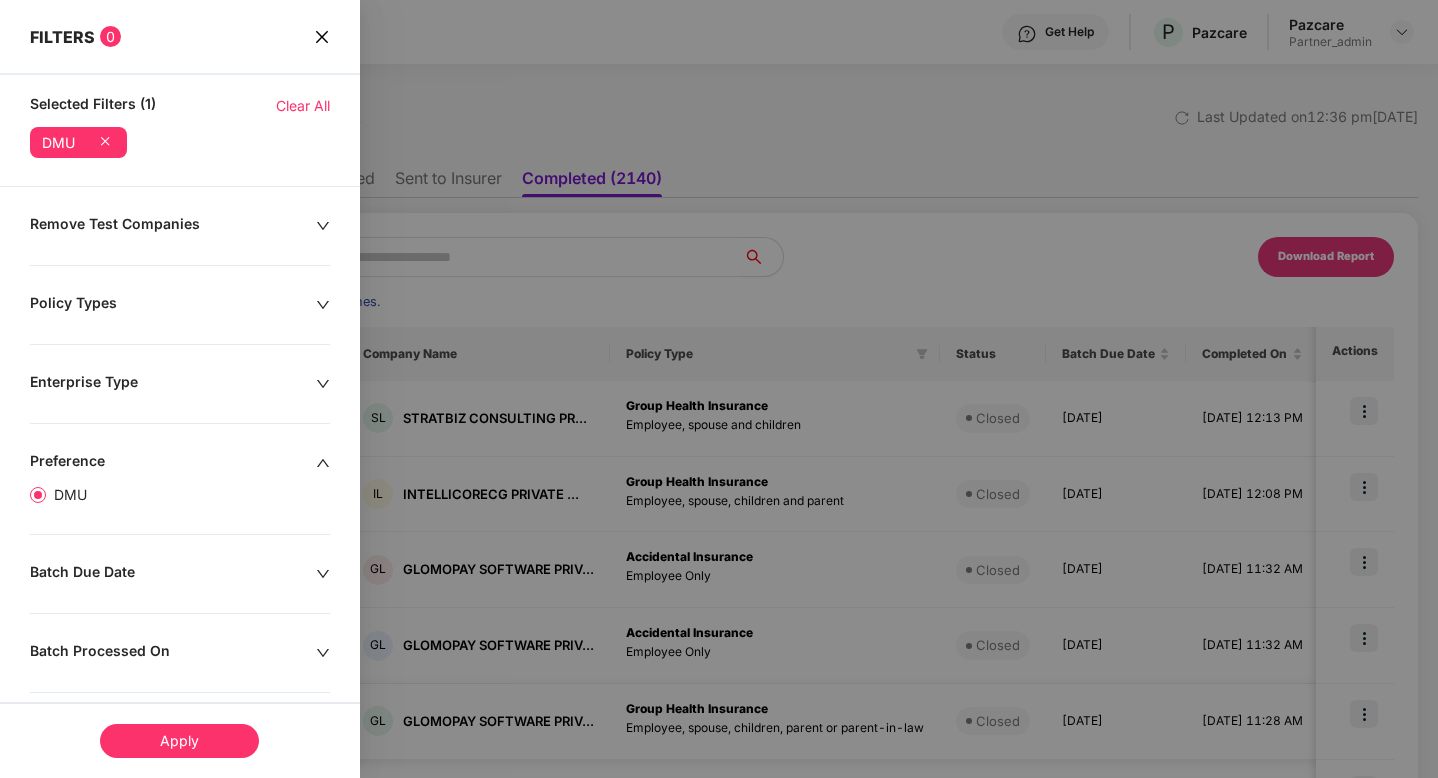 click on "Apply" at bounding box center (180, 740) 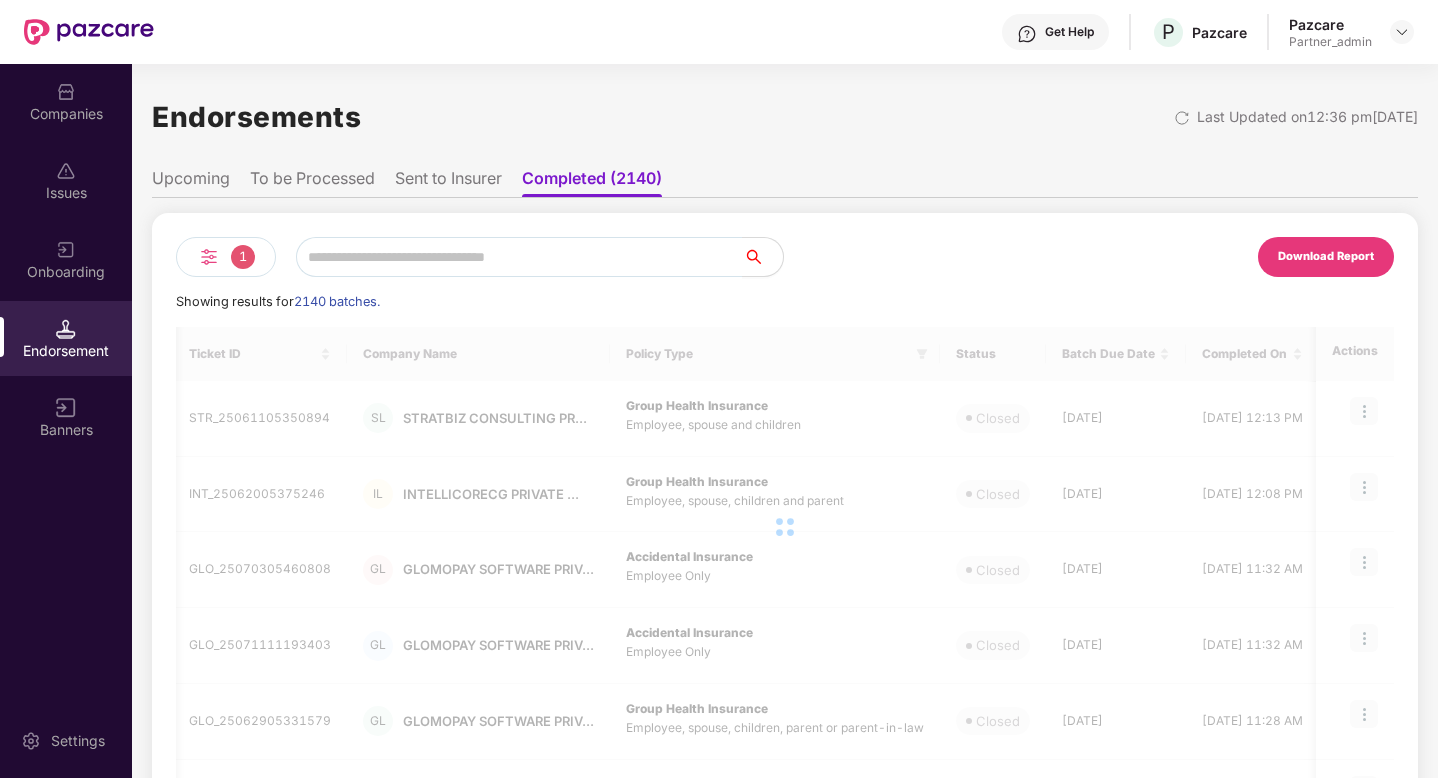 click at bounding box center (785, 527) 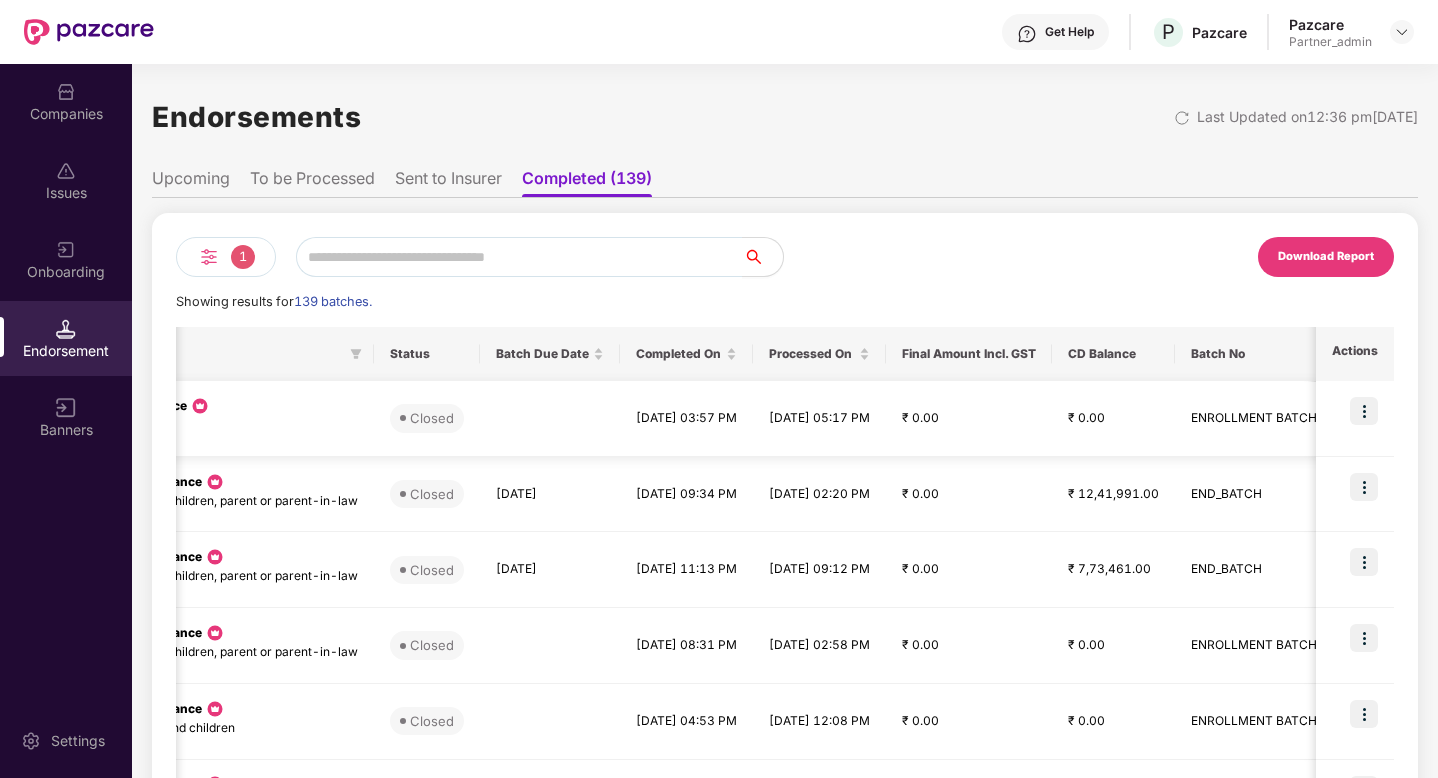 scroll, scrollTop: 0, scrollLeft: 0, axis: both 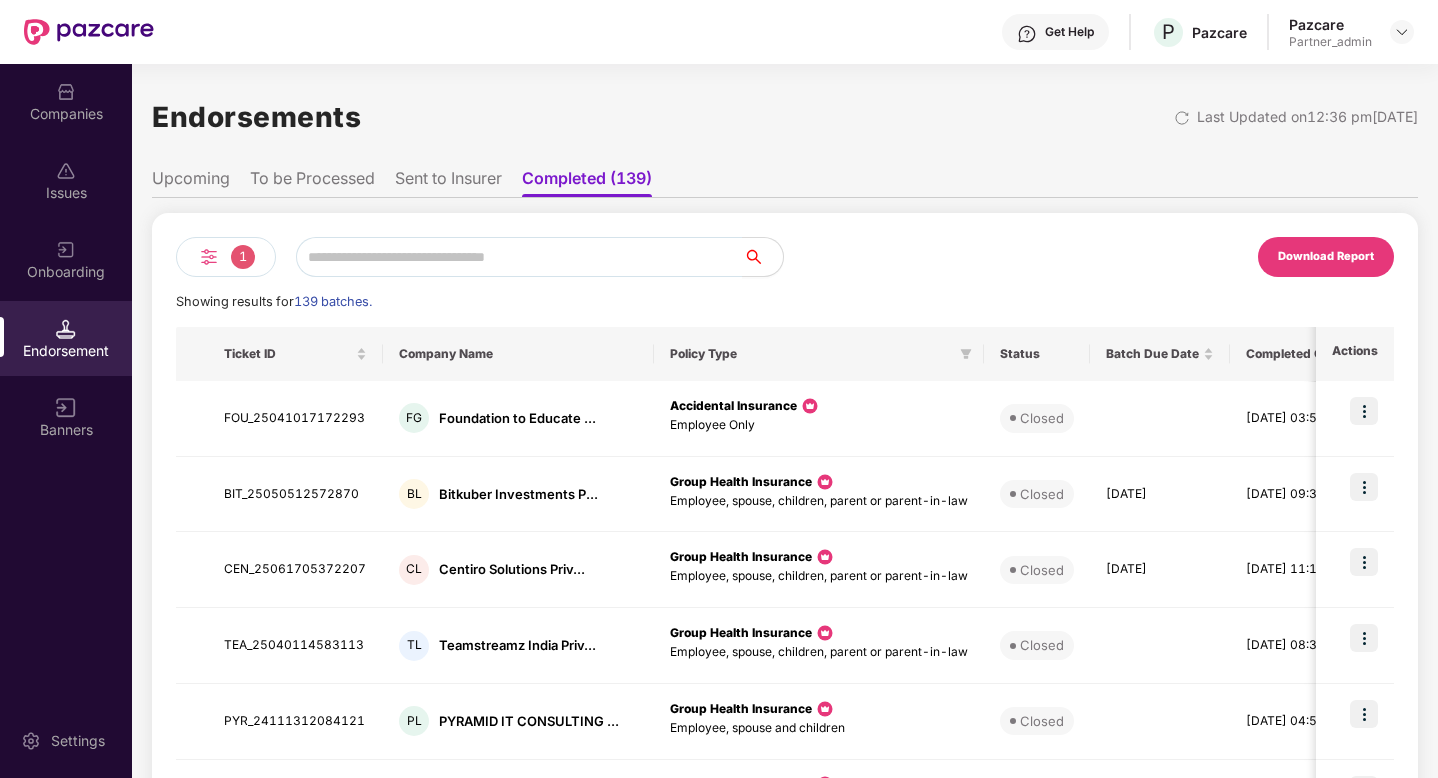 click on "Sent to Insurer" at bounding box center (448, 182) 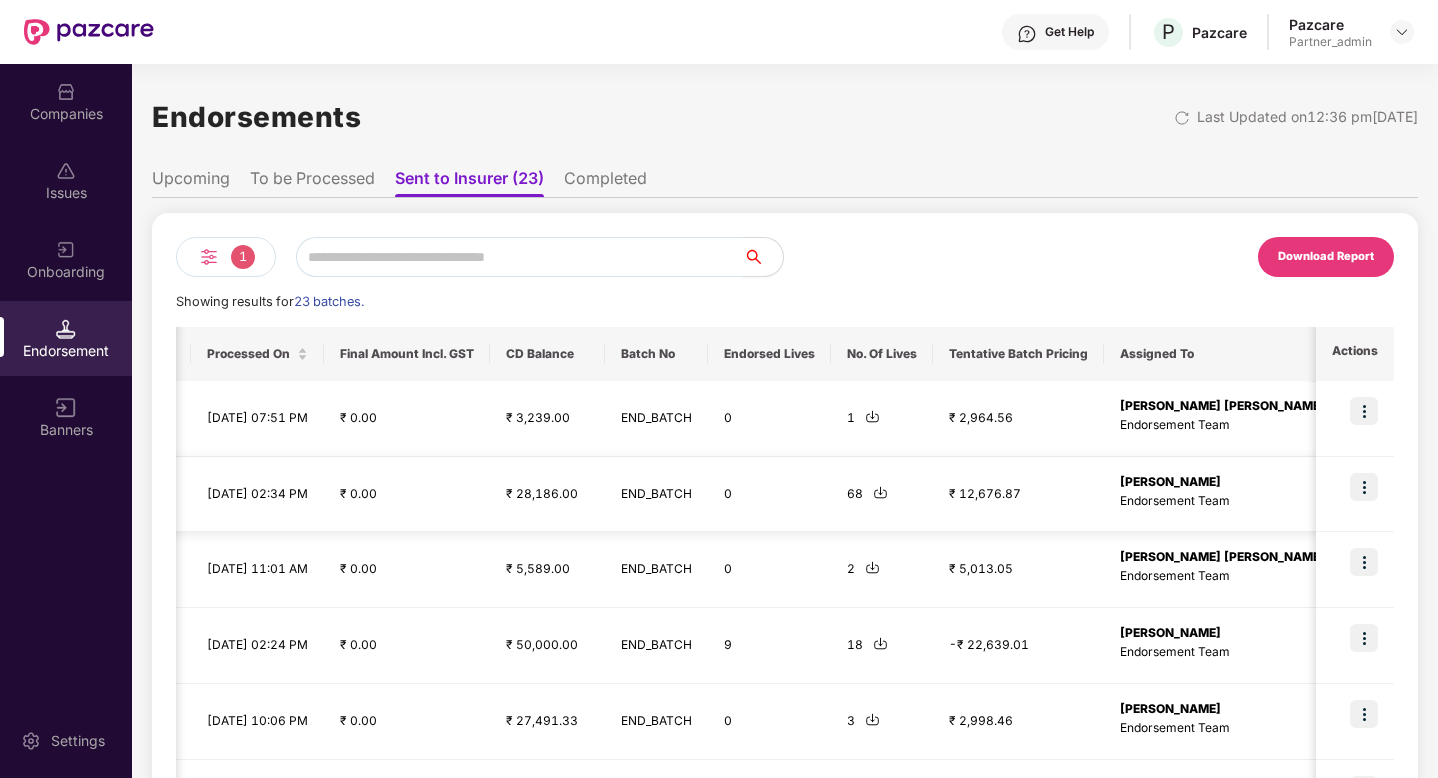 scroll, scrollTop: 0, scrollLeft: 1085, axis: horizontal 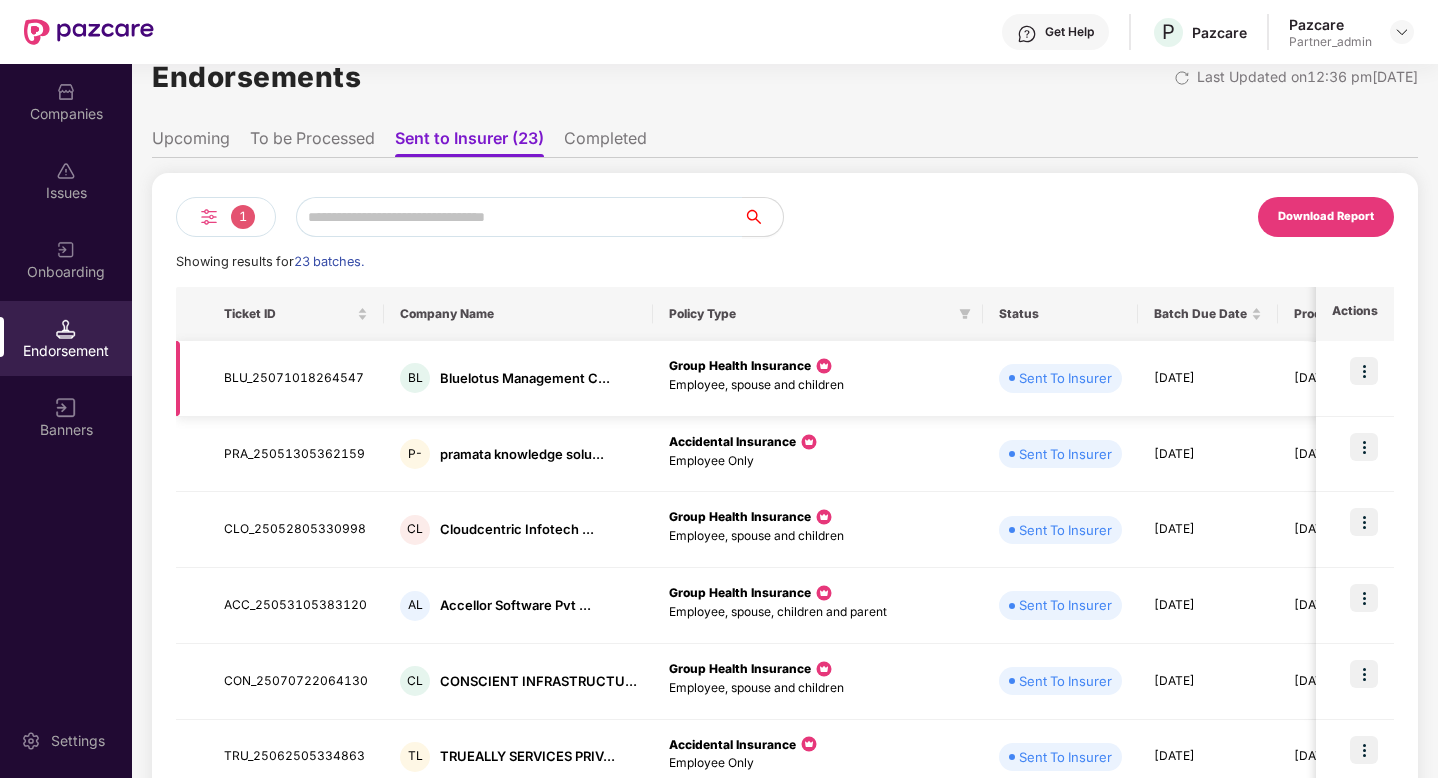 click on "BLU_25071018264547" at bounding box center [296, 379] 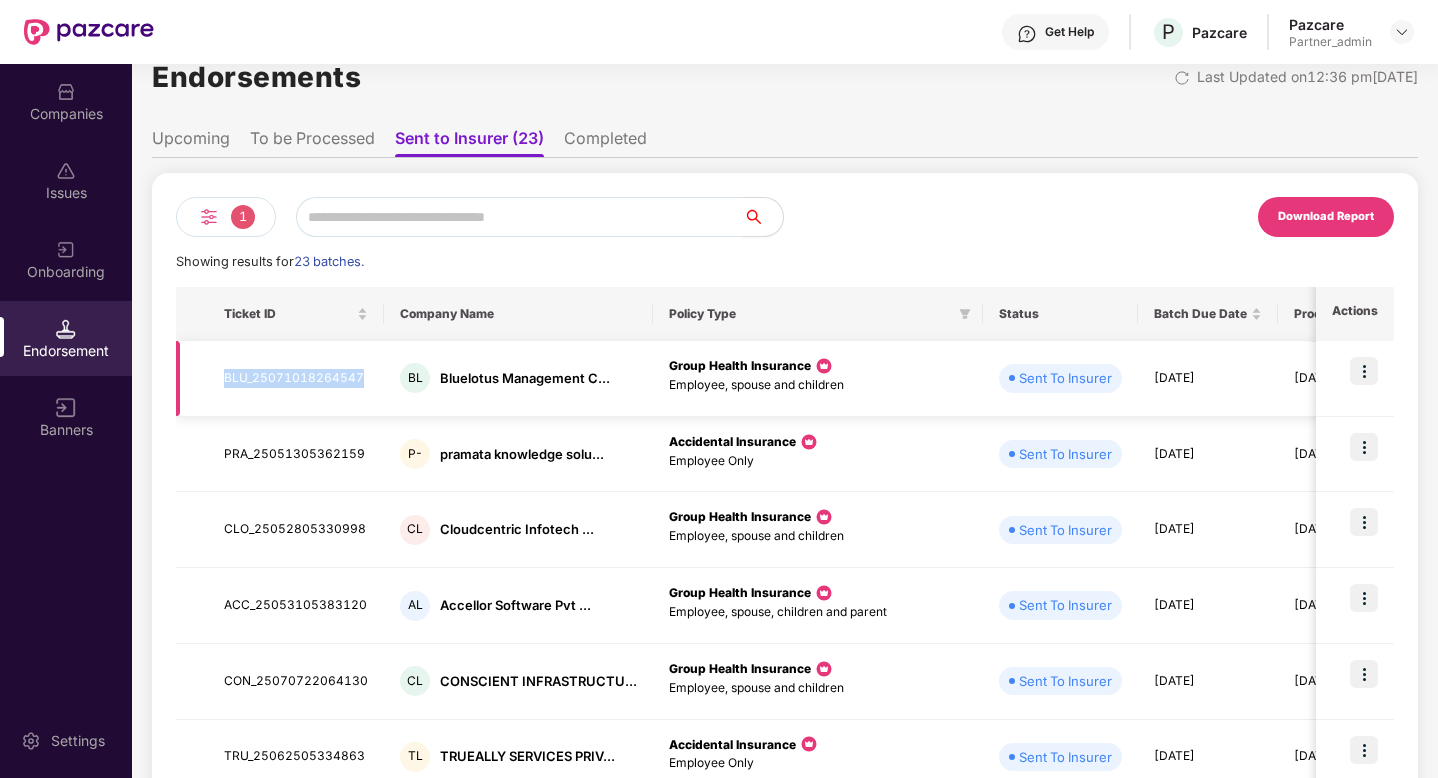 click on "BLU_25071018264547" at bounding box center (296, 379) 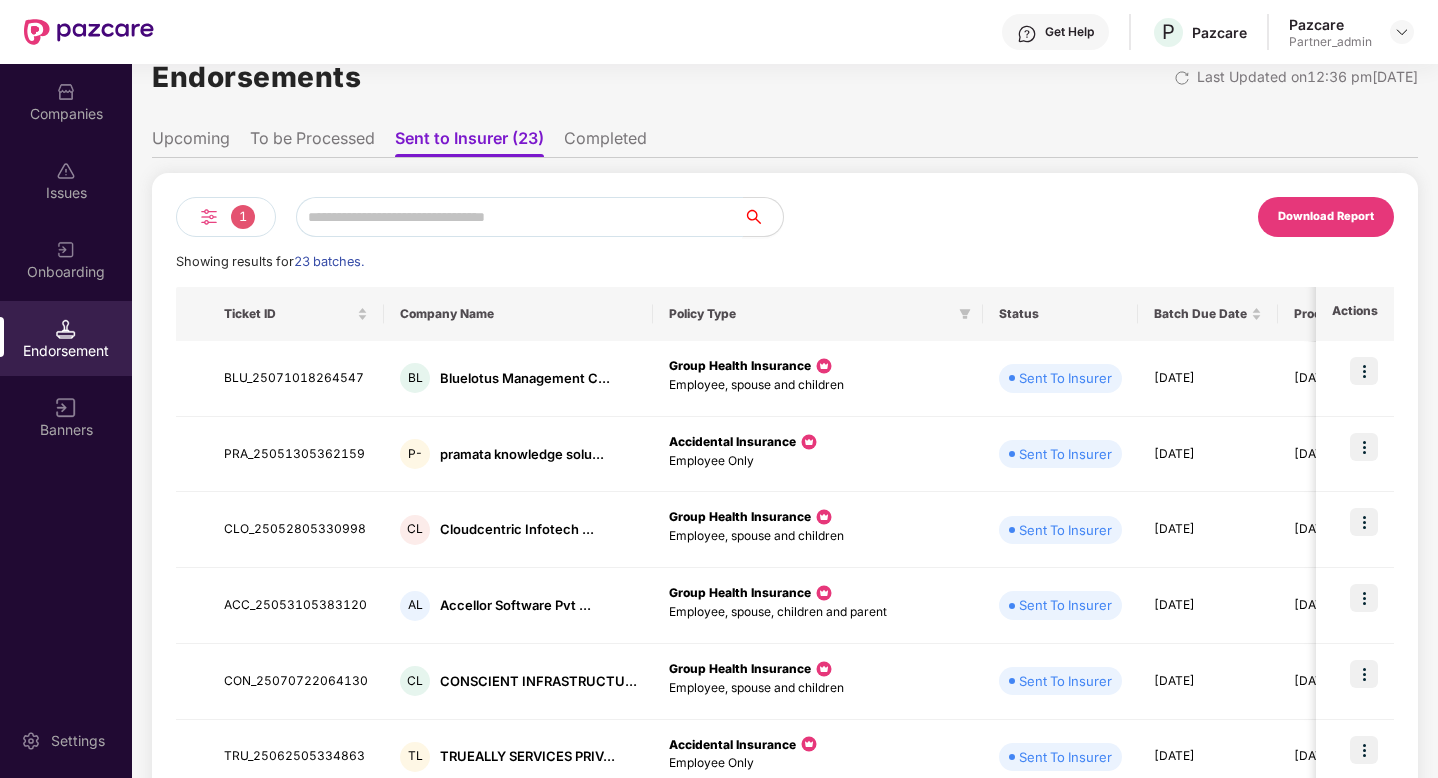 click at bounding box center (519, 217) 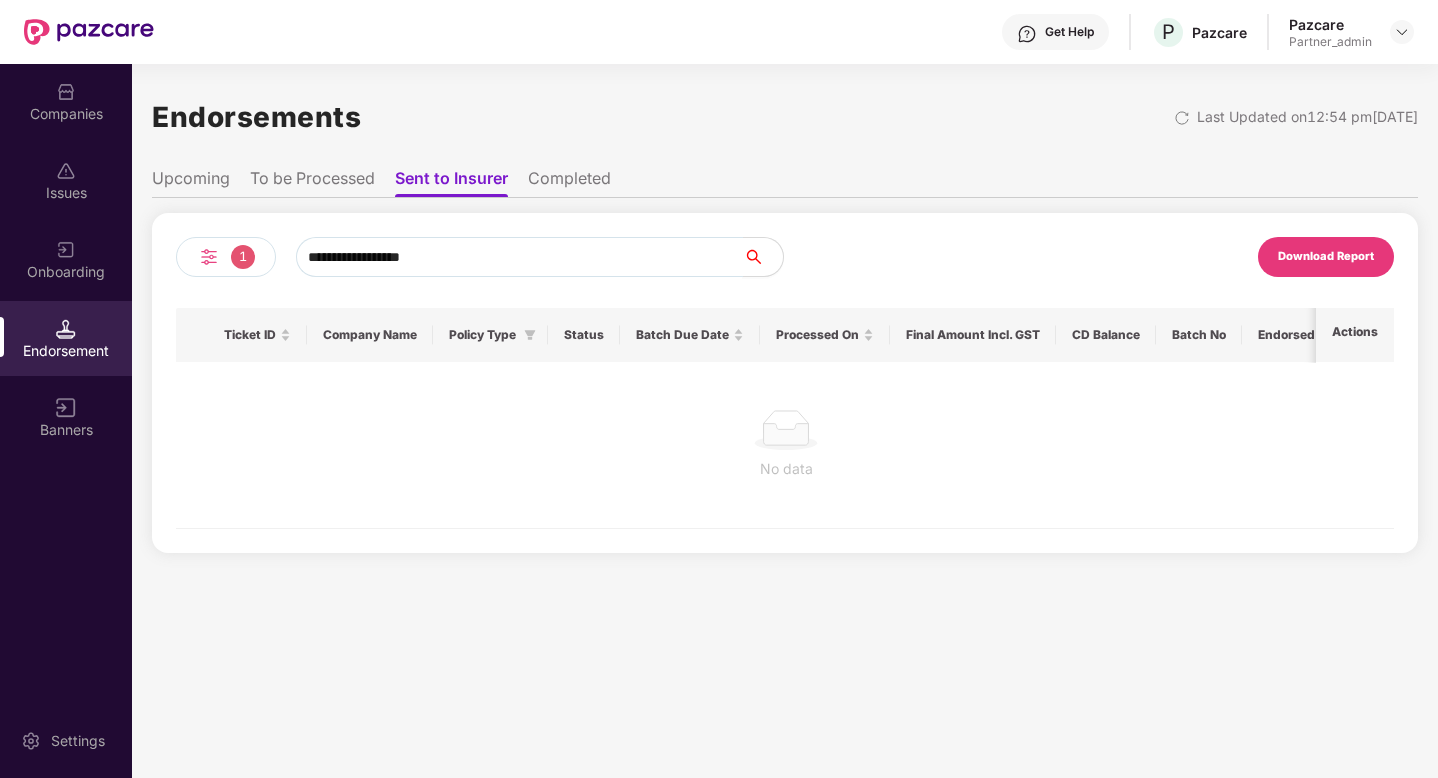 scroll, scrollTop: 0, scrollLeft: 0, axis: both 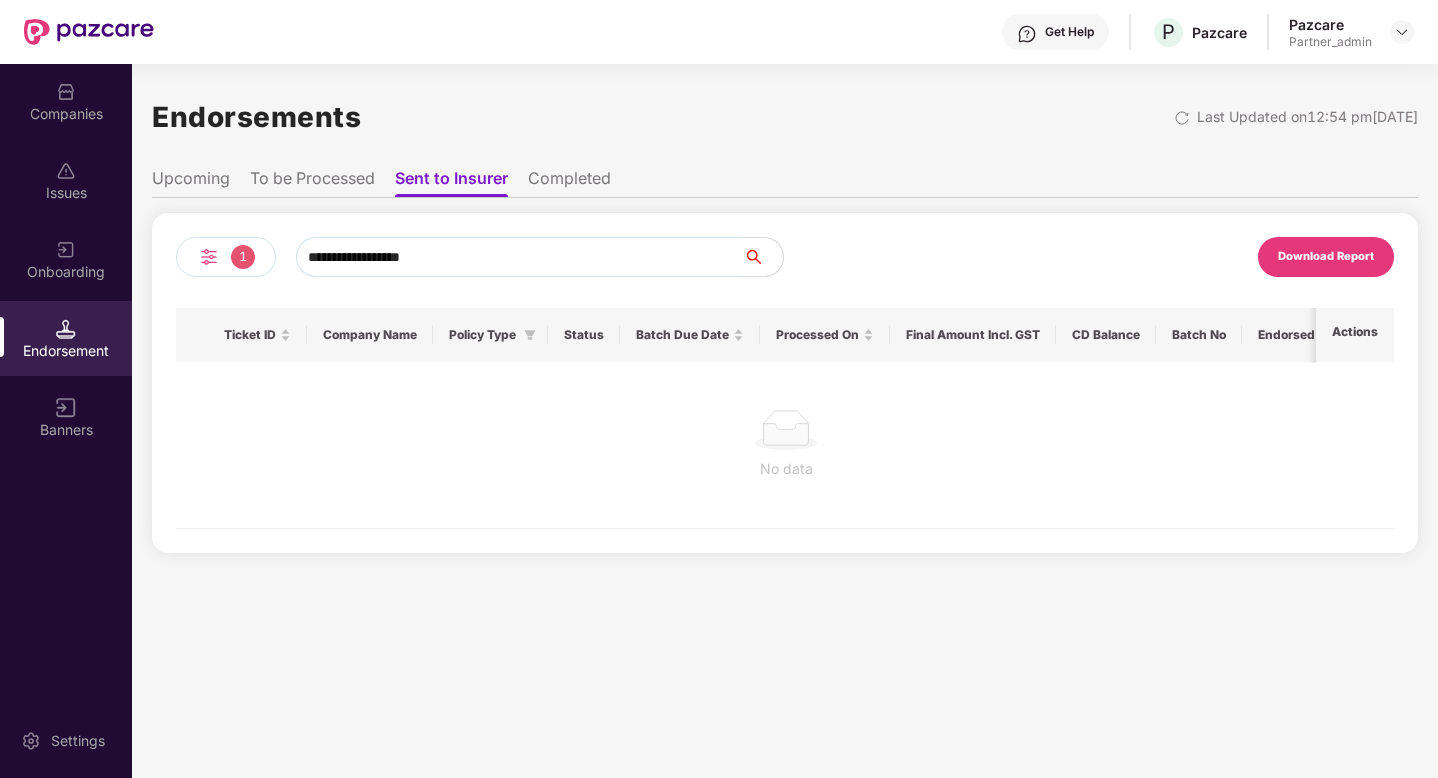 click on "Completed" at bounding box center [569, 182] 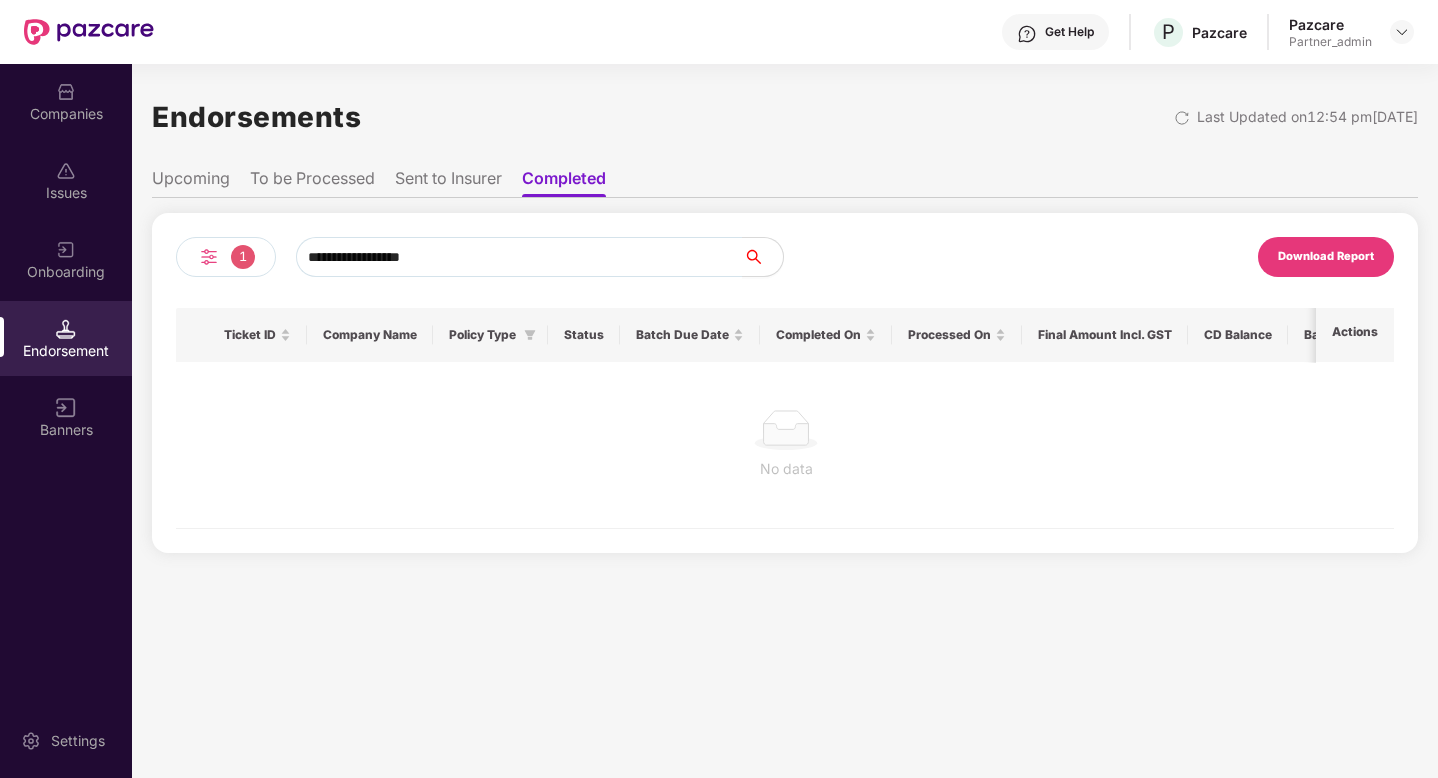 click on "To be Processed" at bounding box center (312, 182) 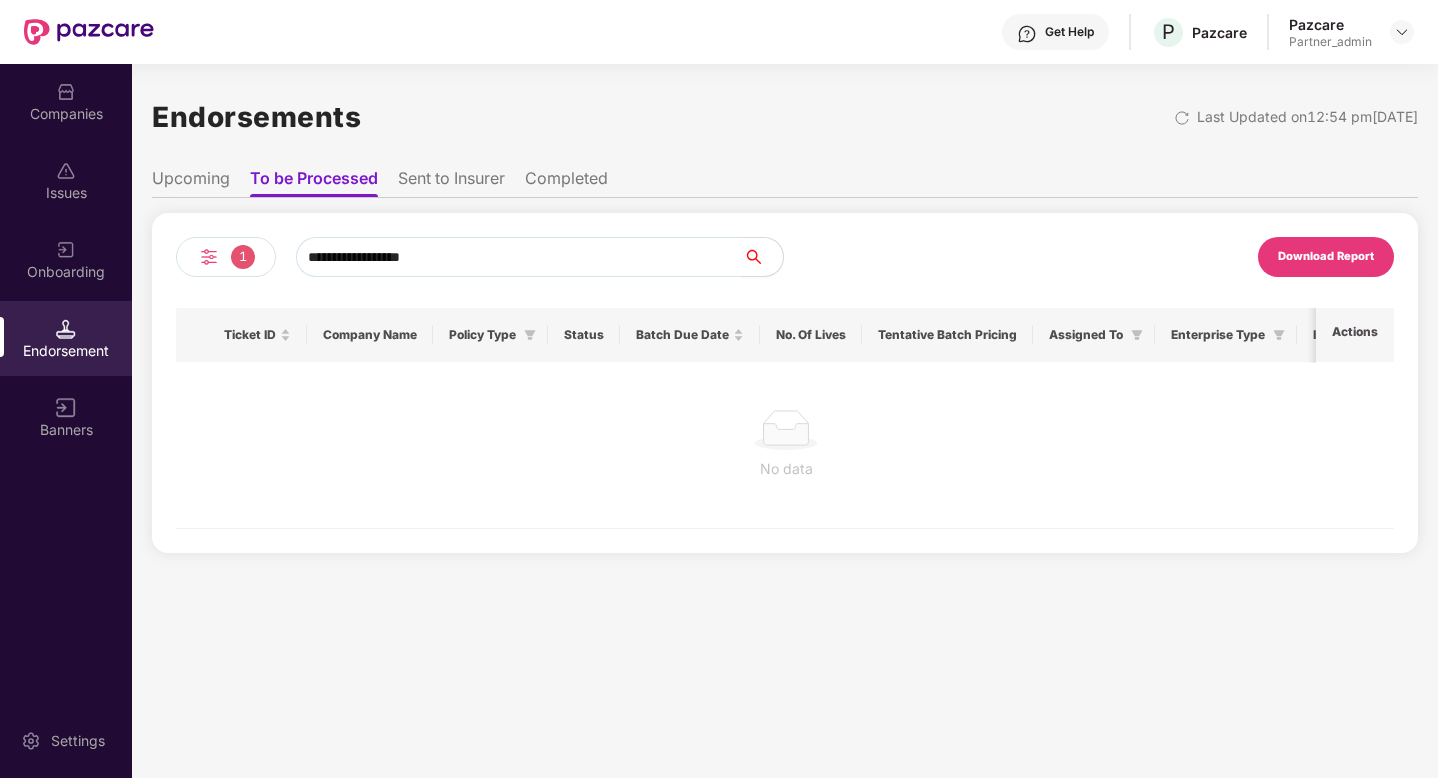 click on "Upcoming" at bounding box center (191, 182) 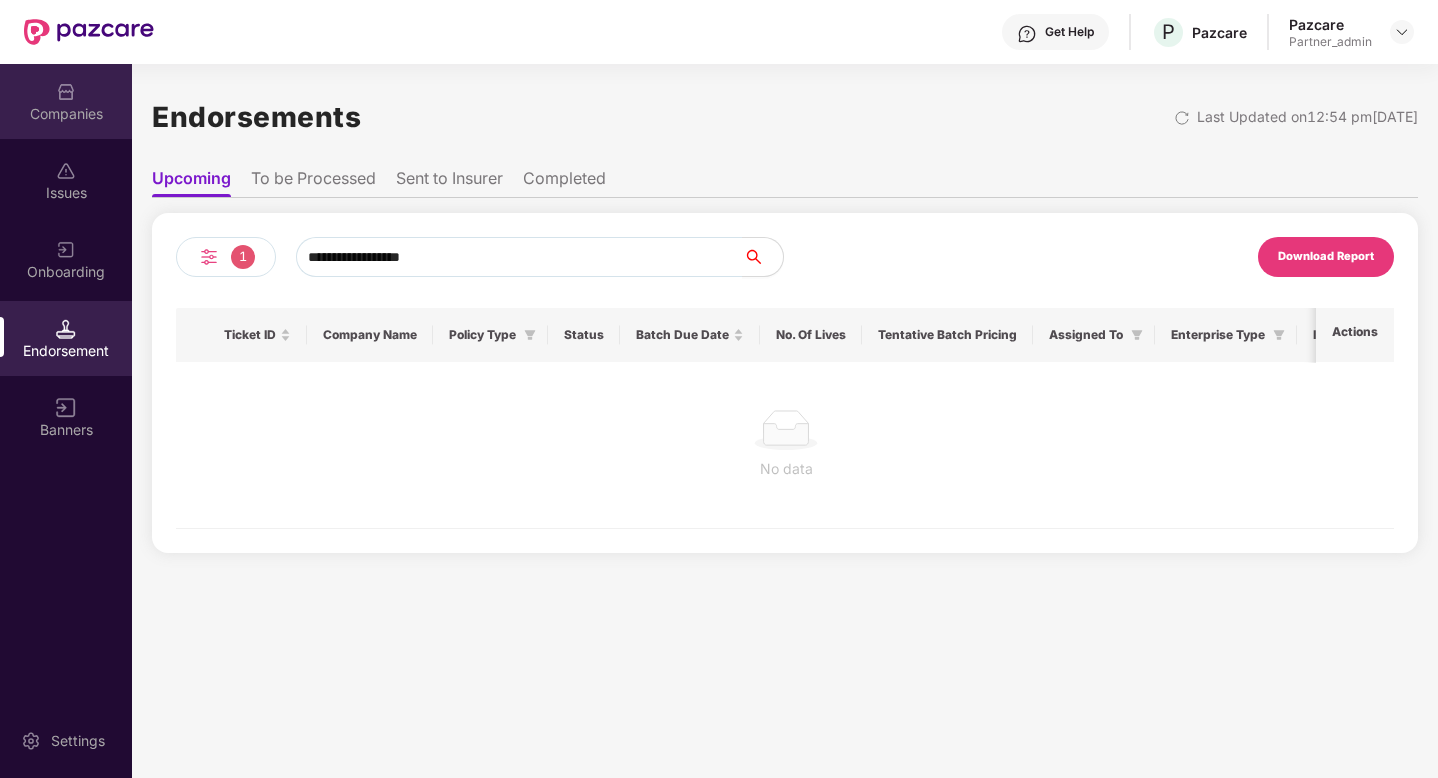 click on "Companies" at bounding box center [66, 114] 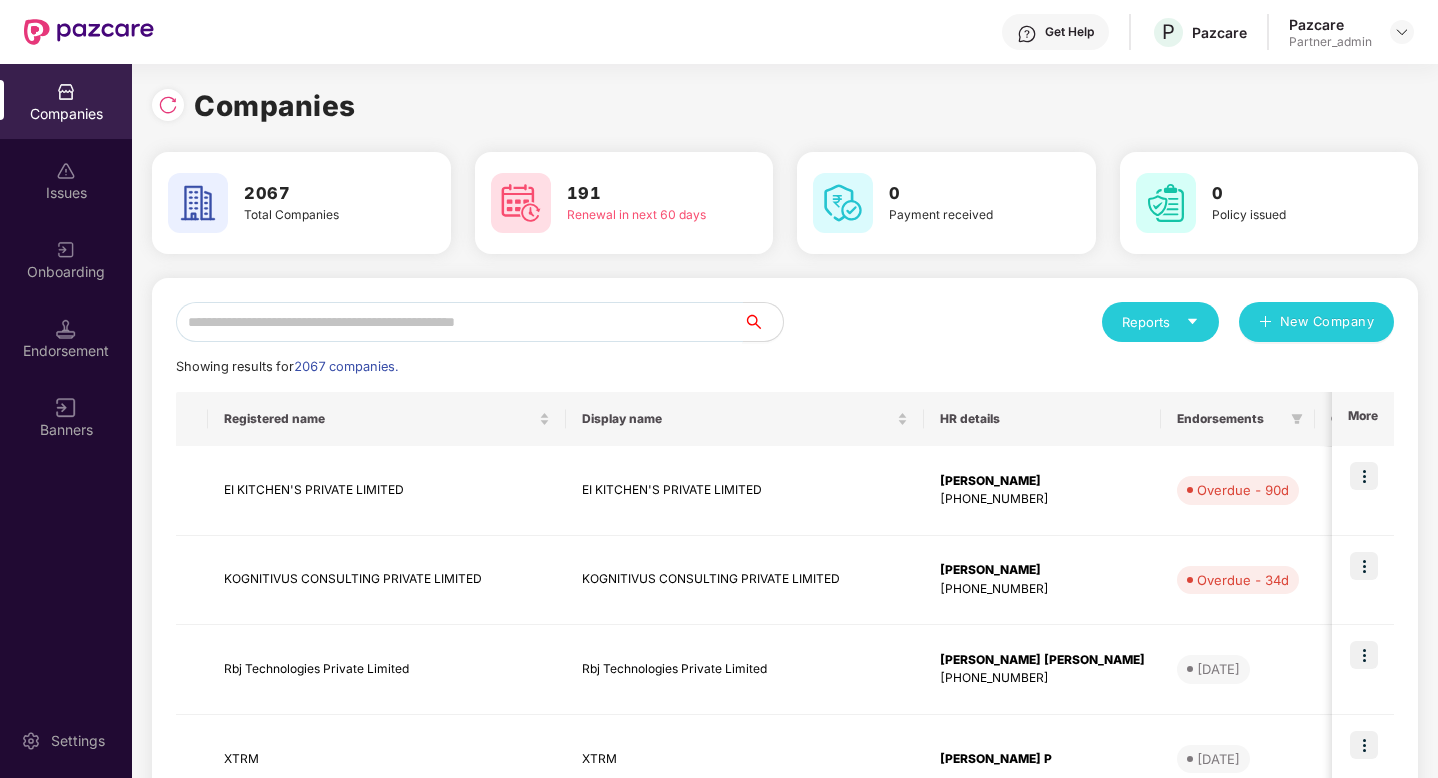 click at bounding box center (459, 322) 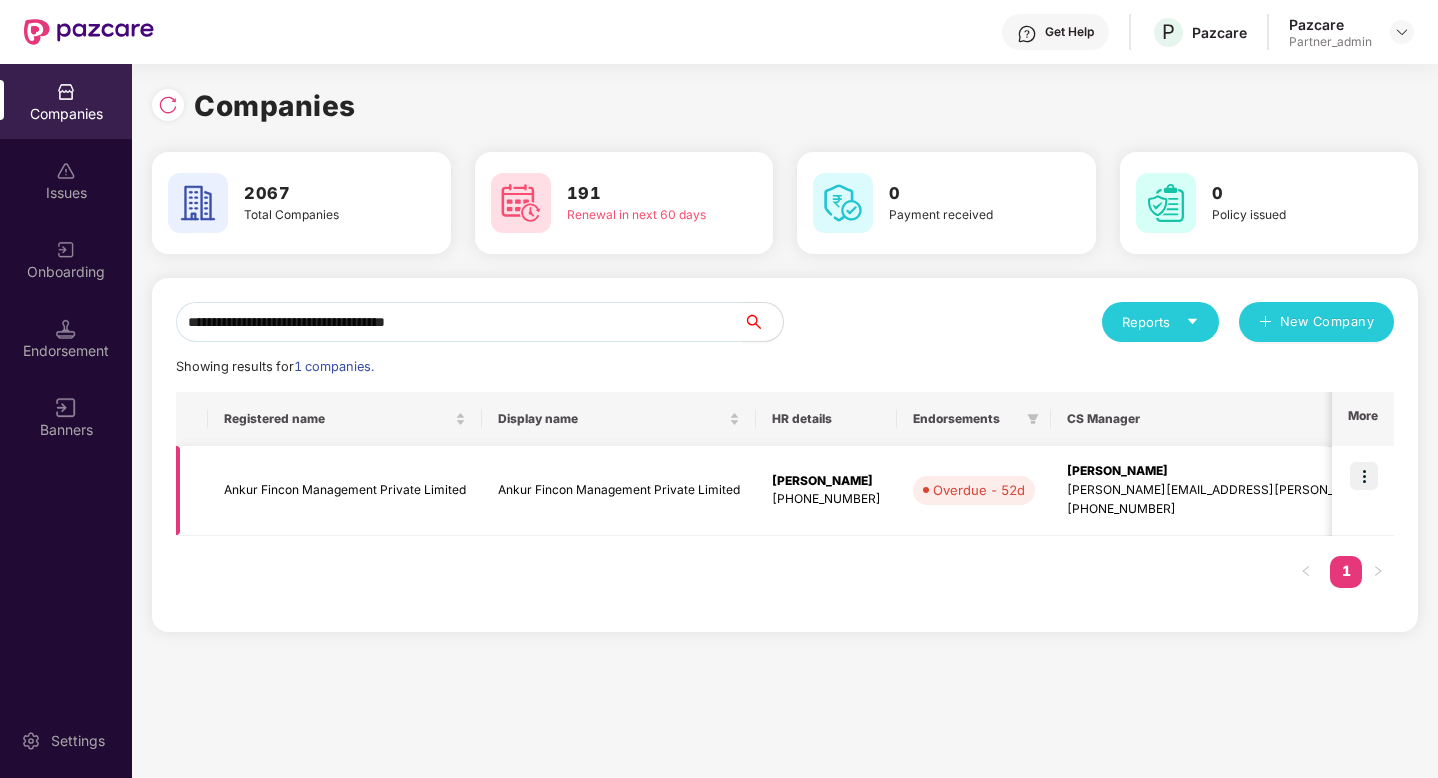 type on "**********" 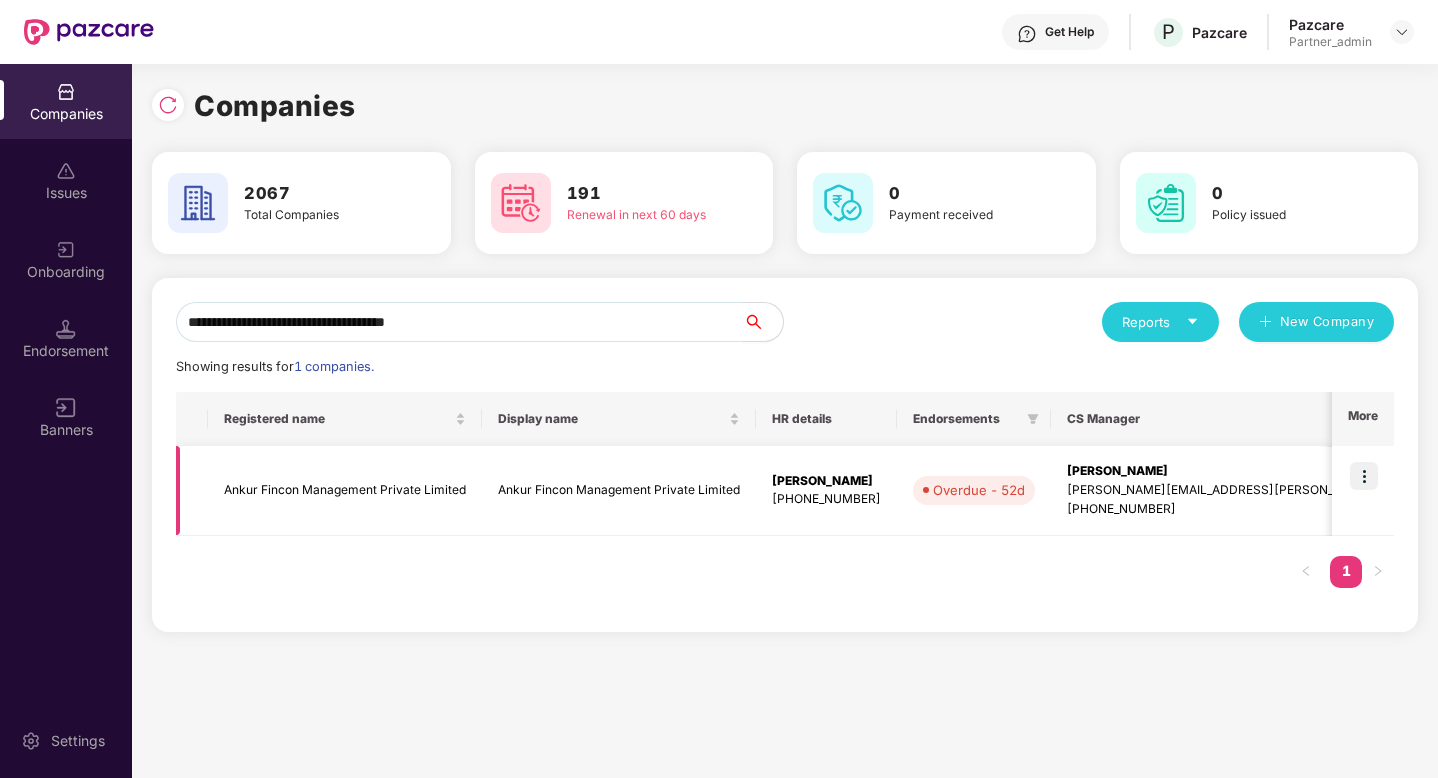 click at bounding box center [1364, 476] 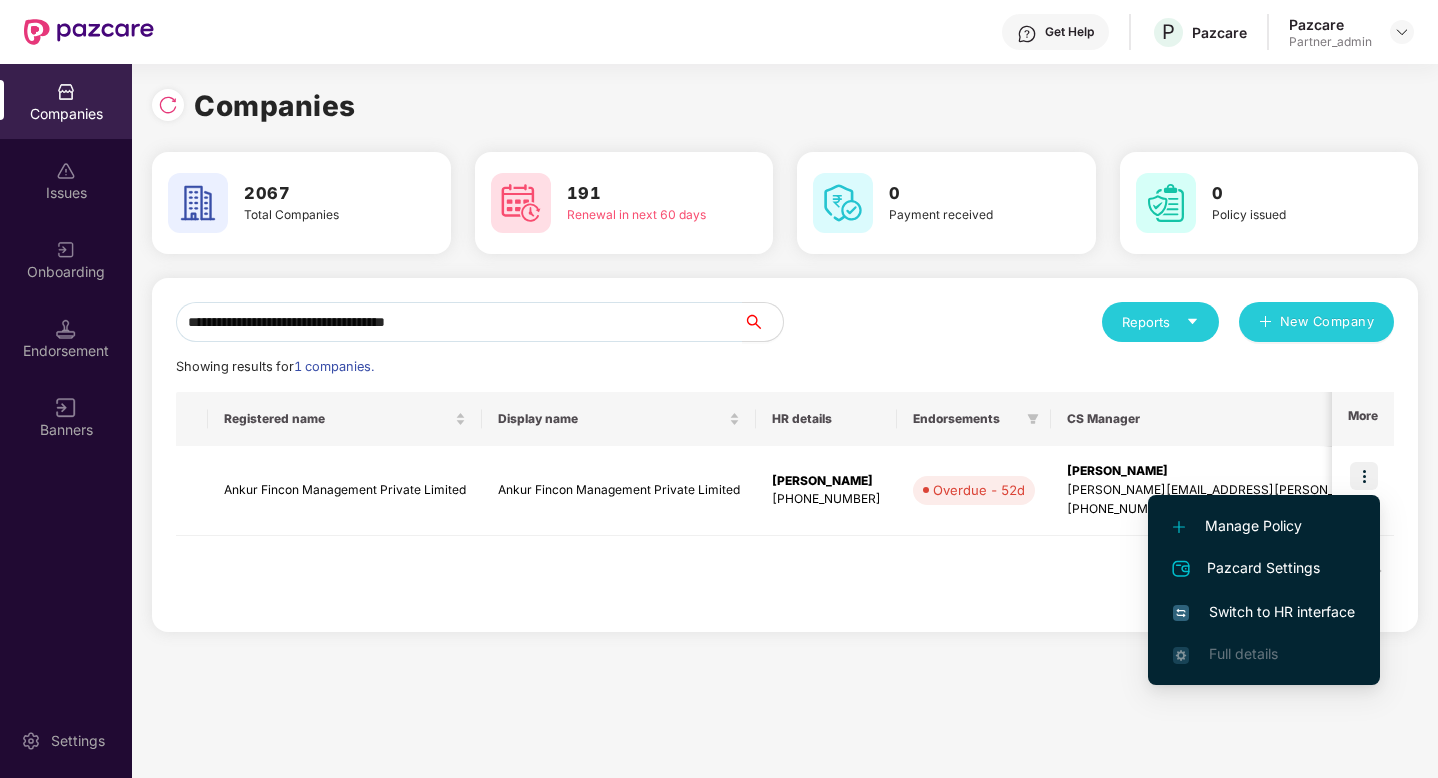 click on "Switch to HR interface" at bounding box center (1264, 612) 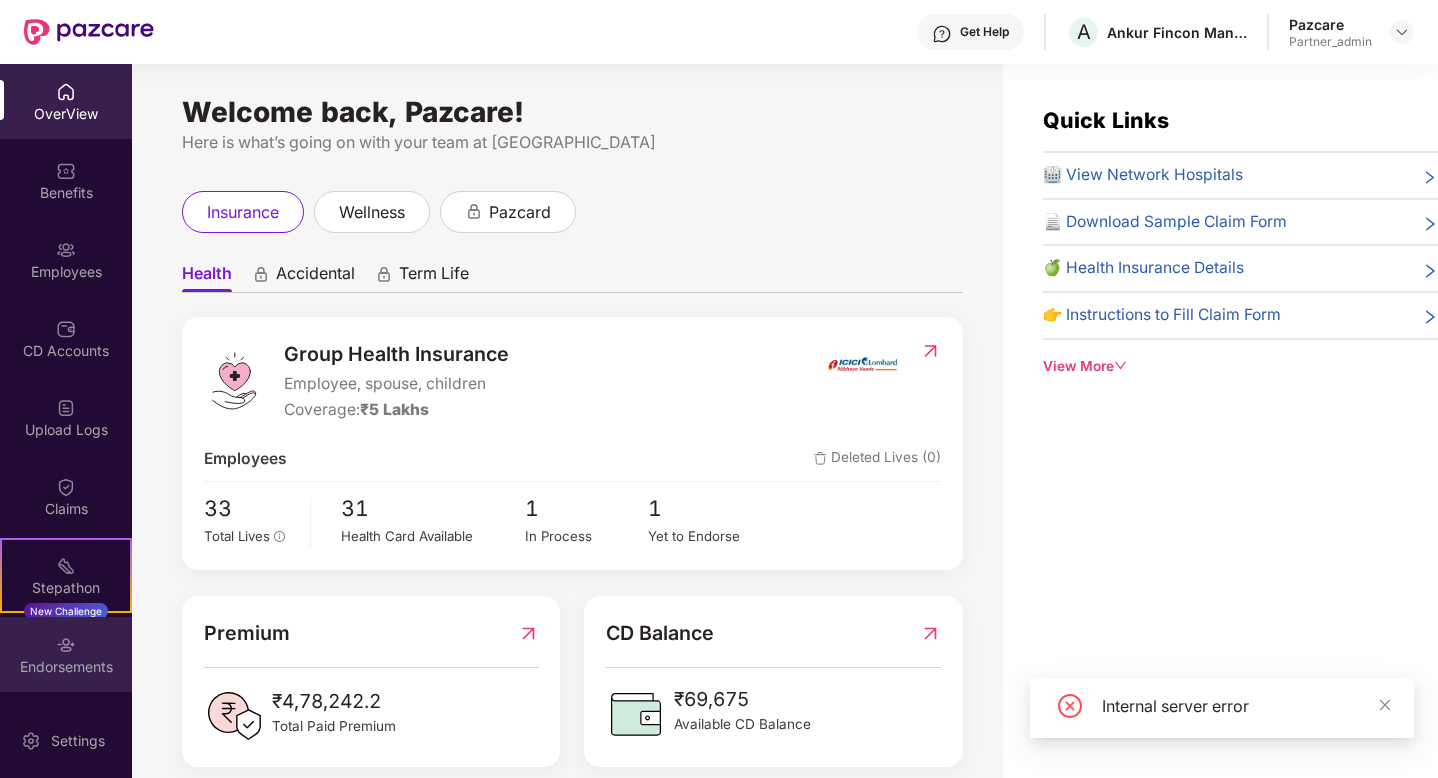 click on "Endorsements" at bounding box center [66, 667] 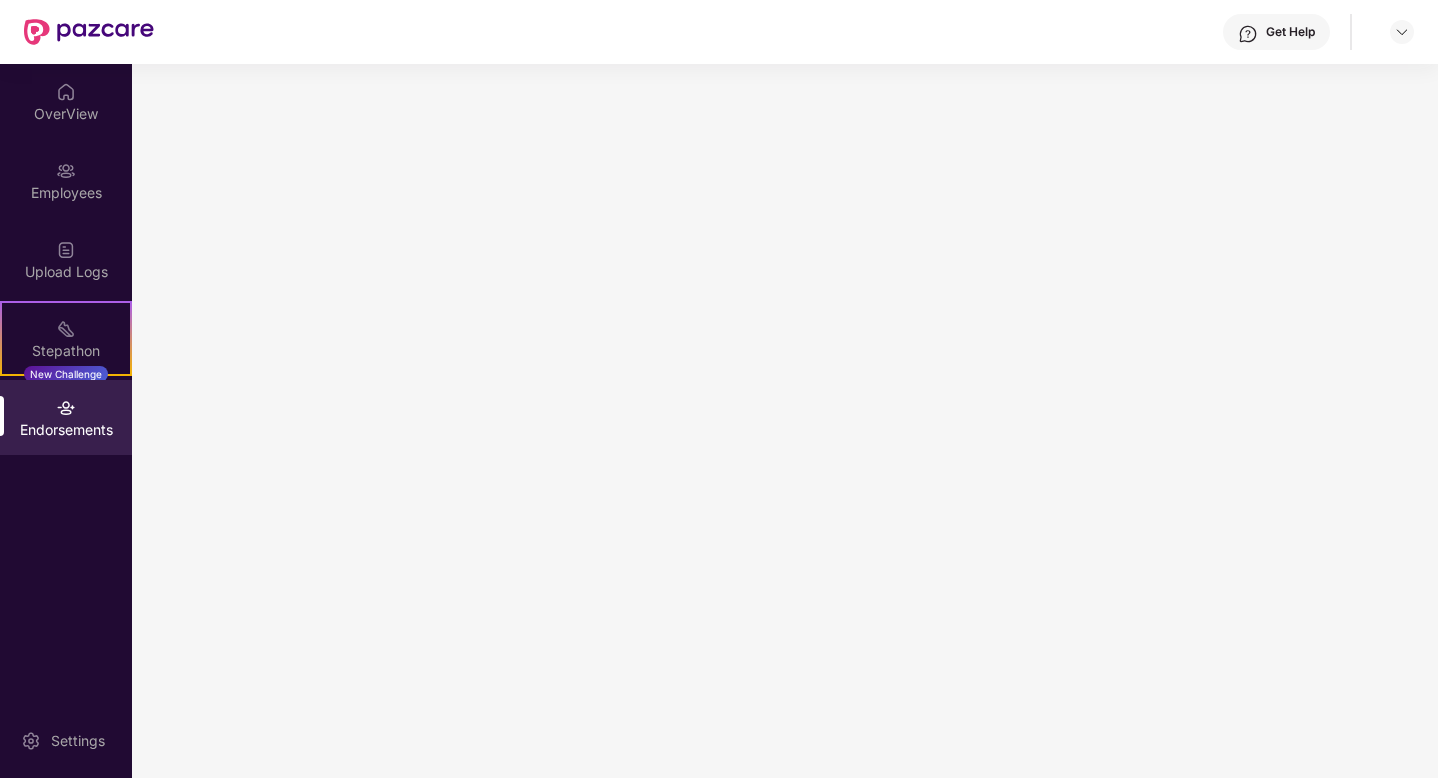 scroll, scrollTop: 0, scrollLeft: 0, axis: both 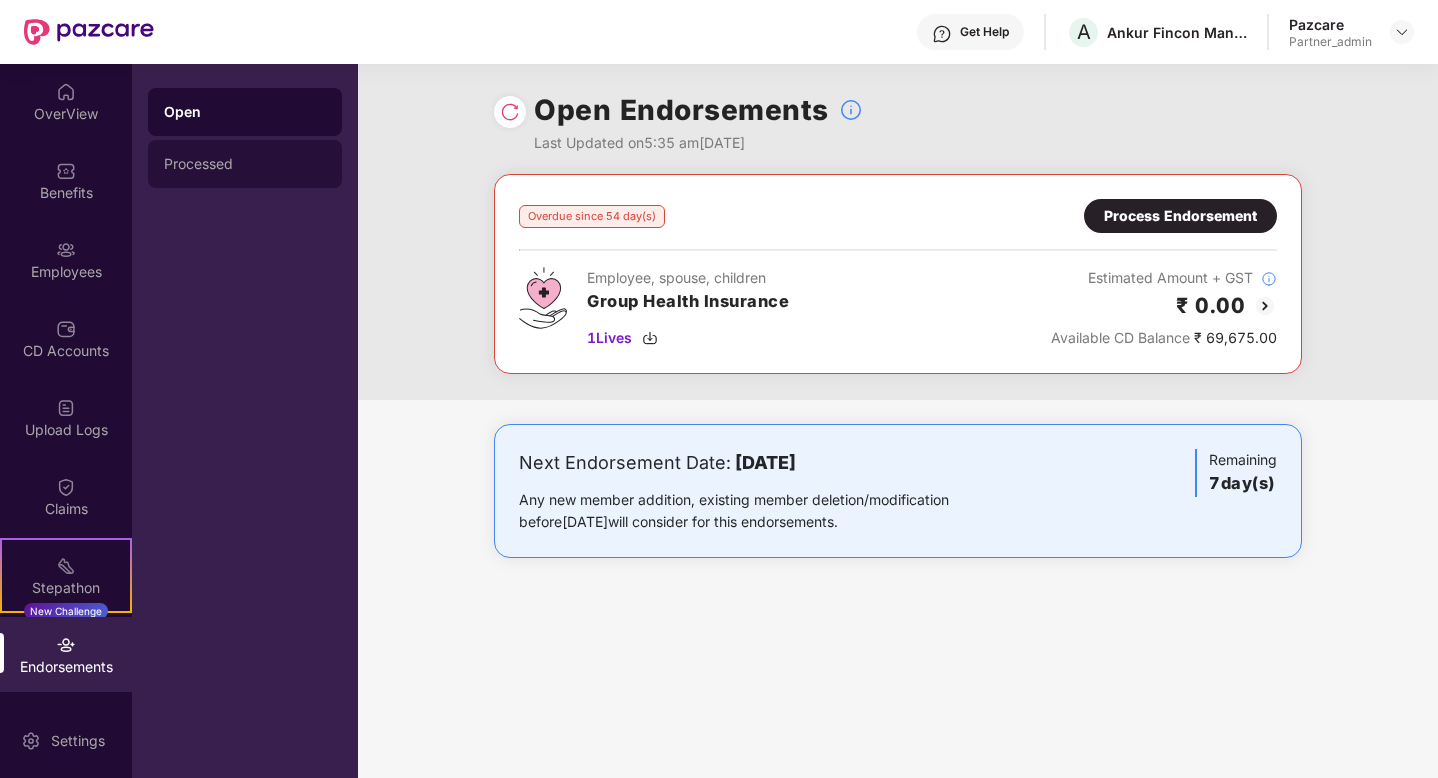 click on "Processed" at bounding box center [245, 164] 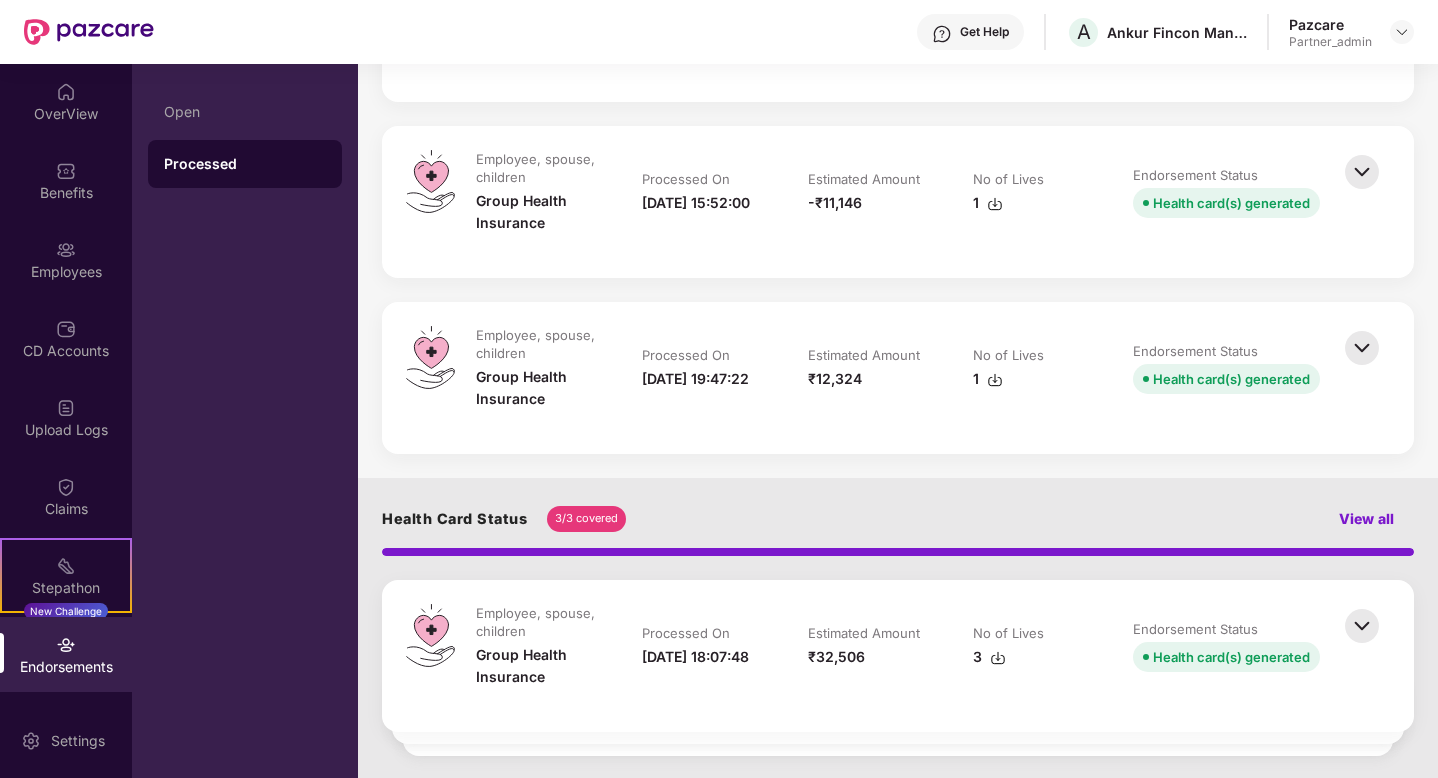 scroll, scrollTop: 2091, scrollLeft: 0, axis: vertical 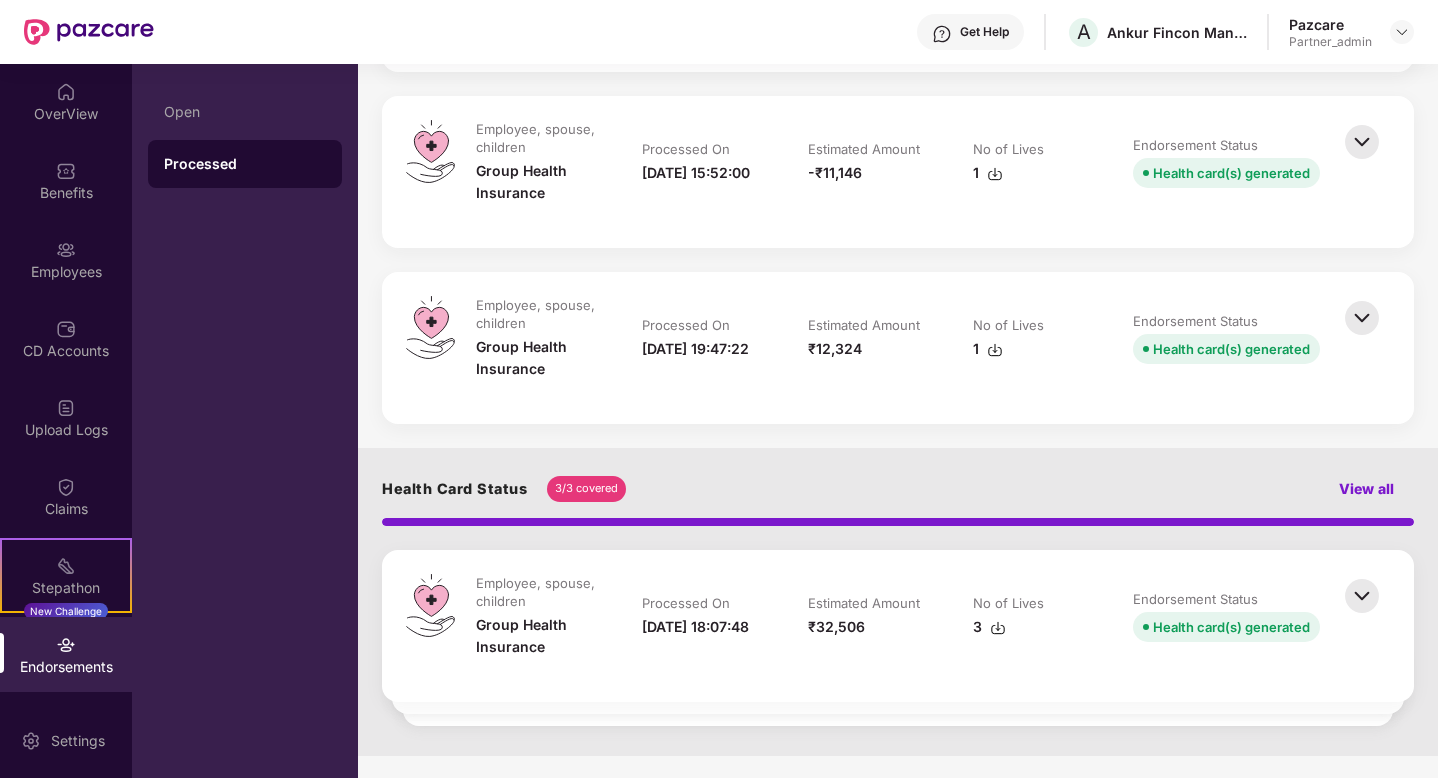 click on "View all" at bounding box center (1366, 489) 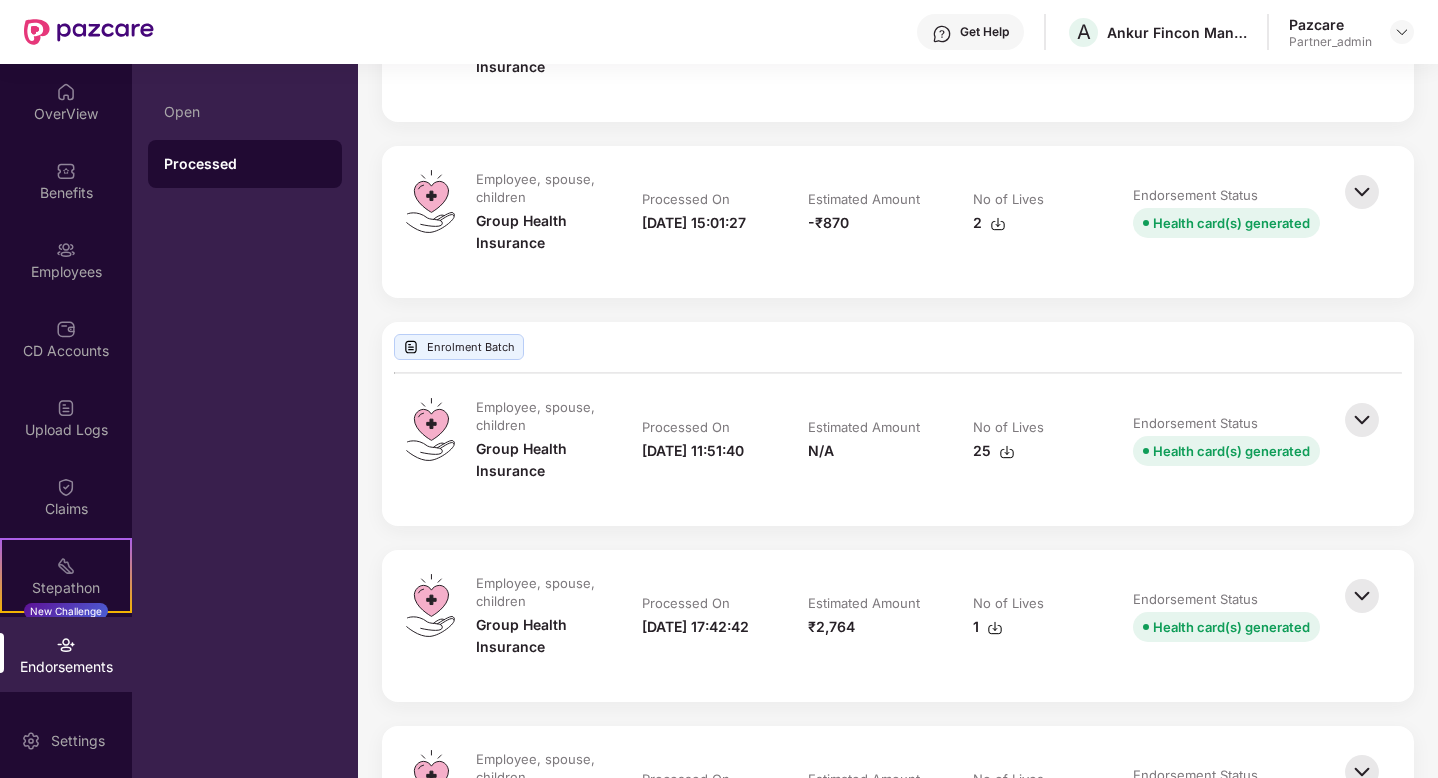scroll, scrollTop: 0, scrollLeft: 0, axis: both 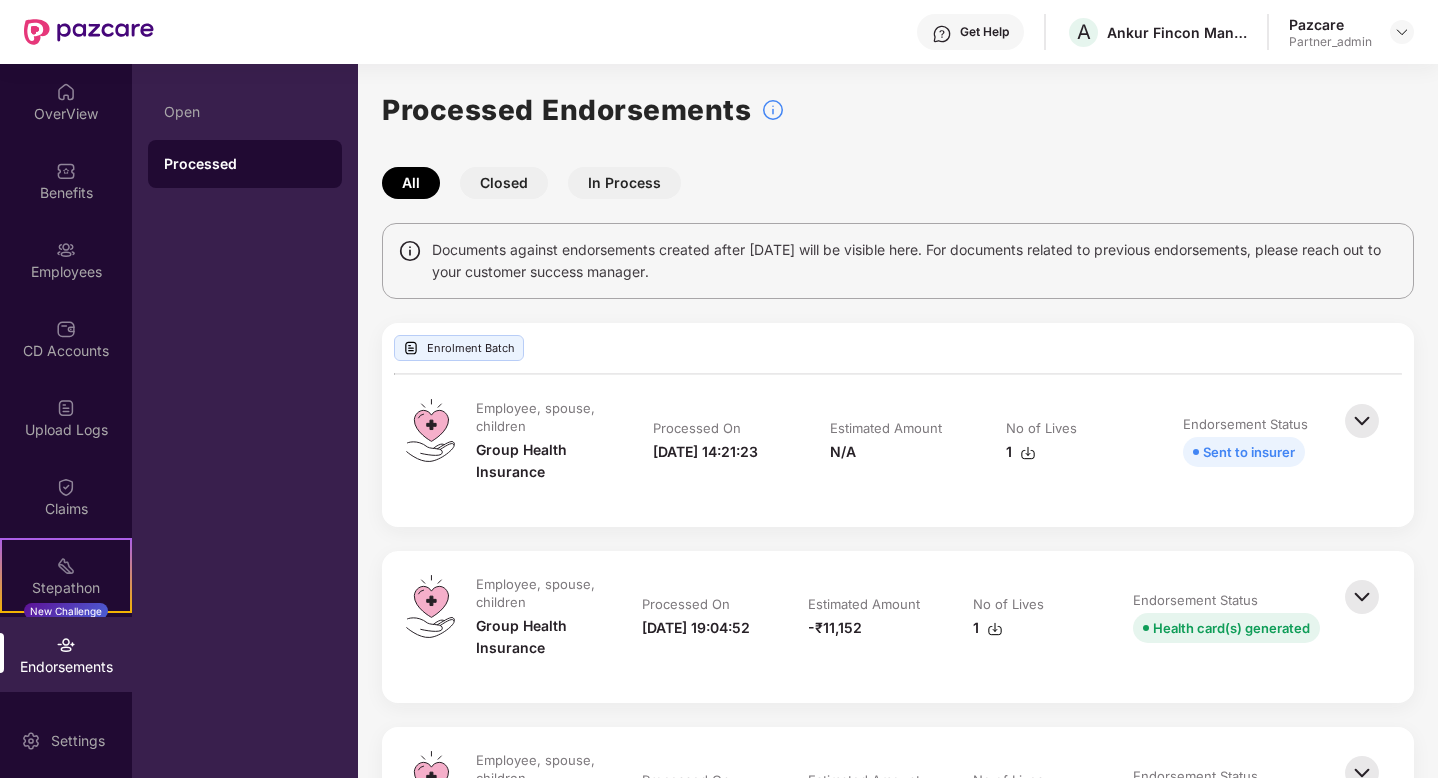 click on "1" at bounding box center [1021, 452] 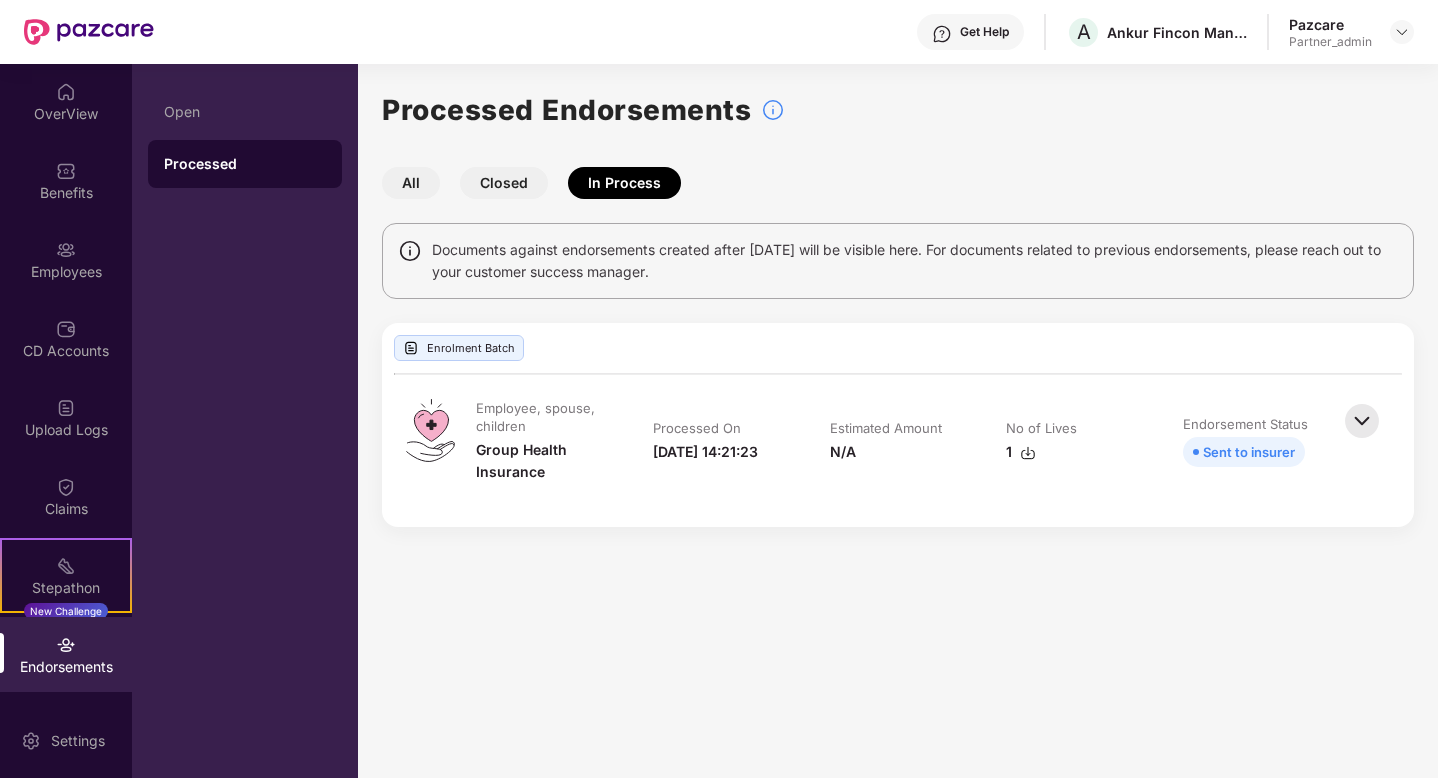 click at bounding box center (1362, 421) 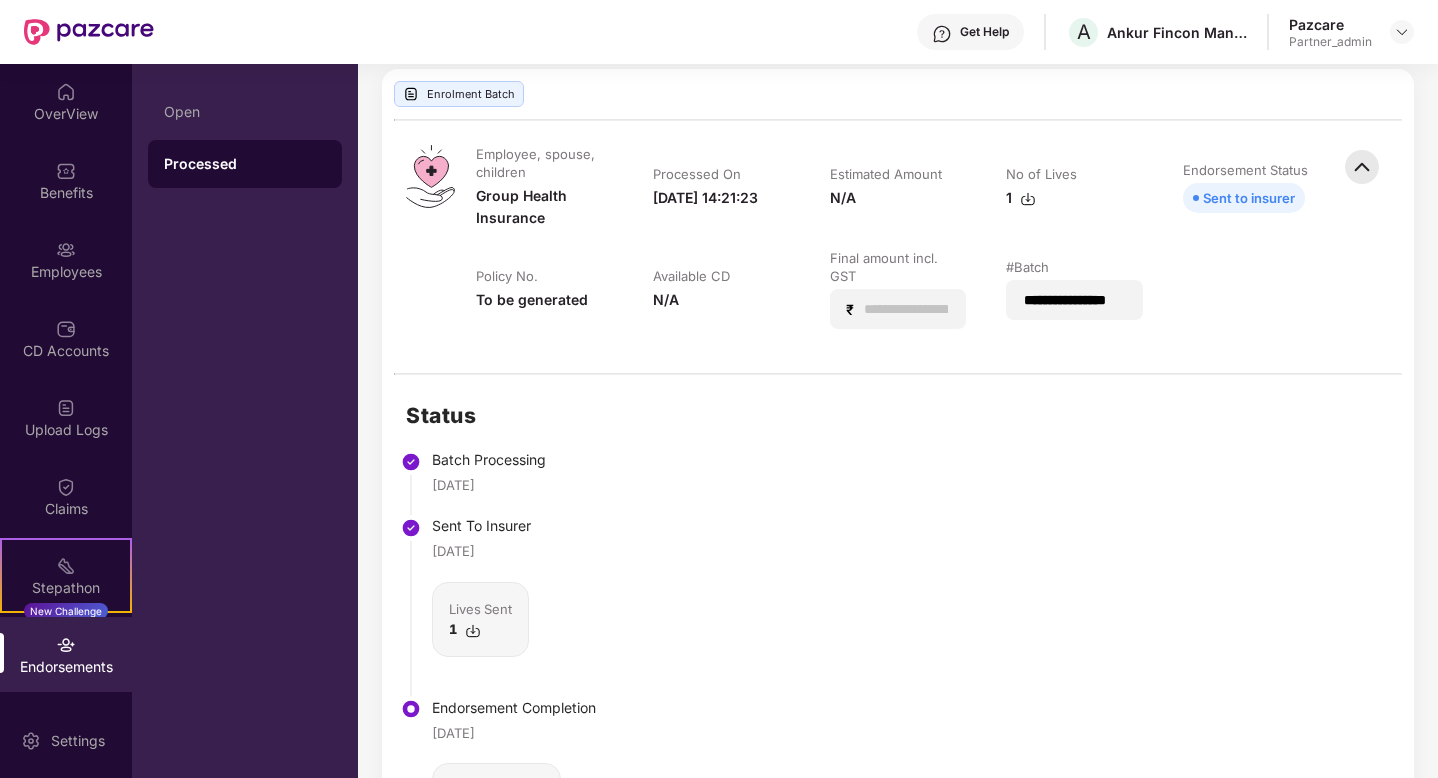 scroll, scrollTop: 254, scrollLeft: 0, axis: vertical 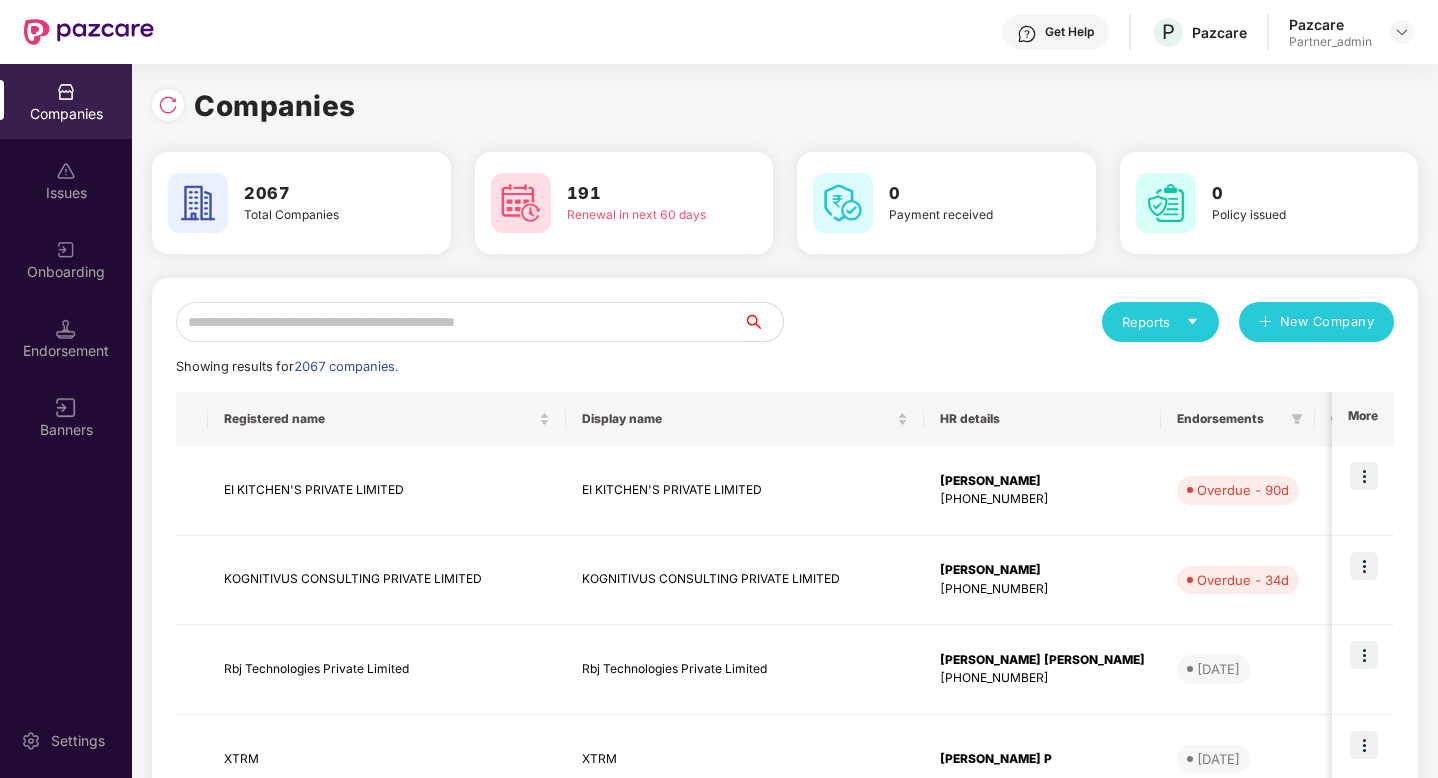 click at bounding box center [459, 322] 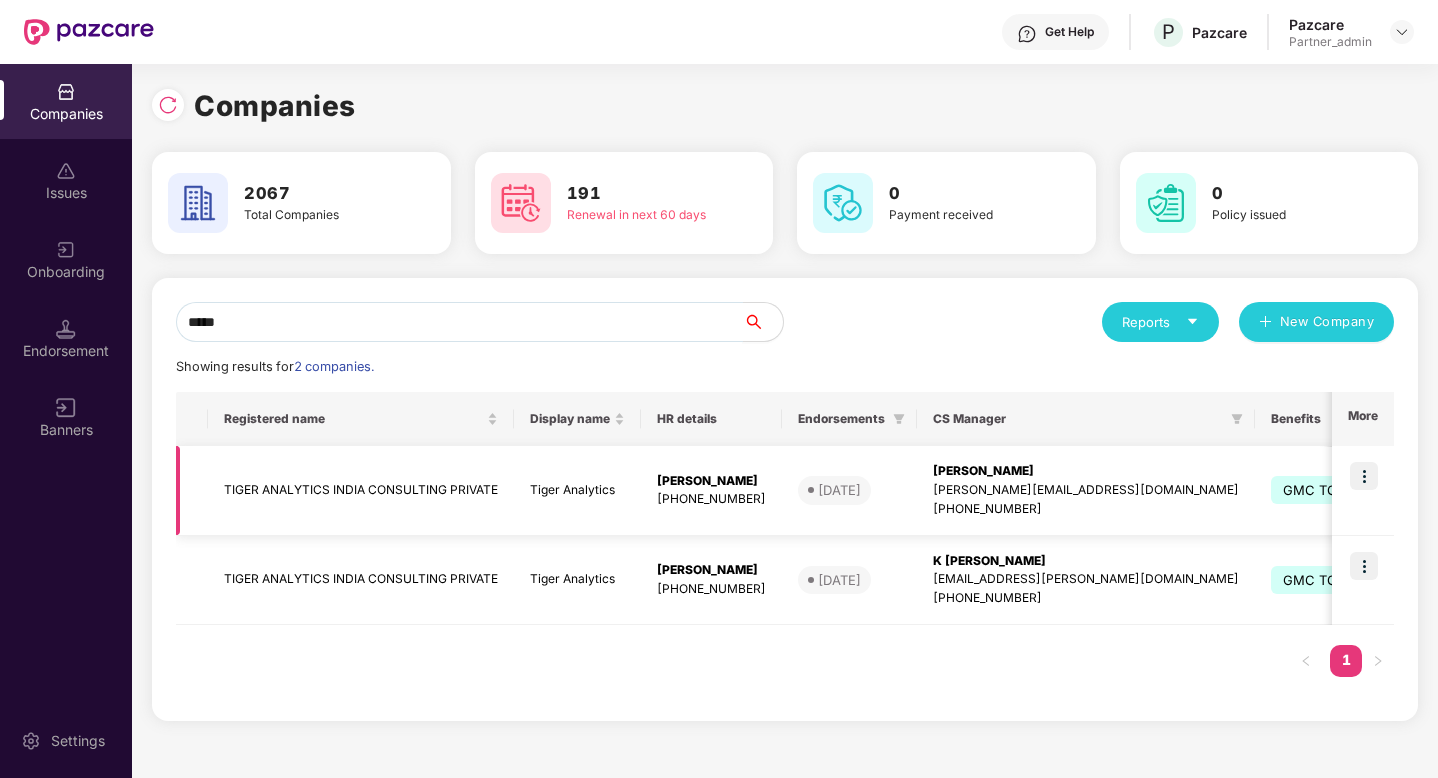 type on "*****" 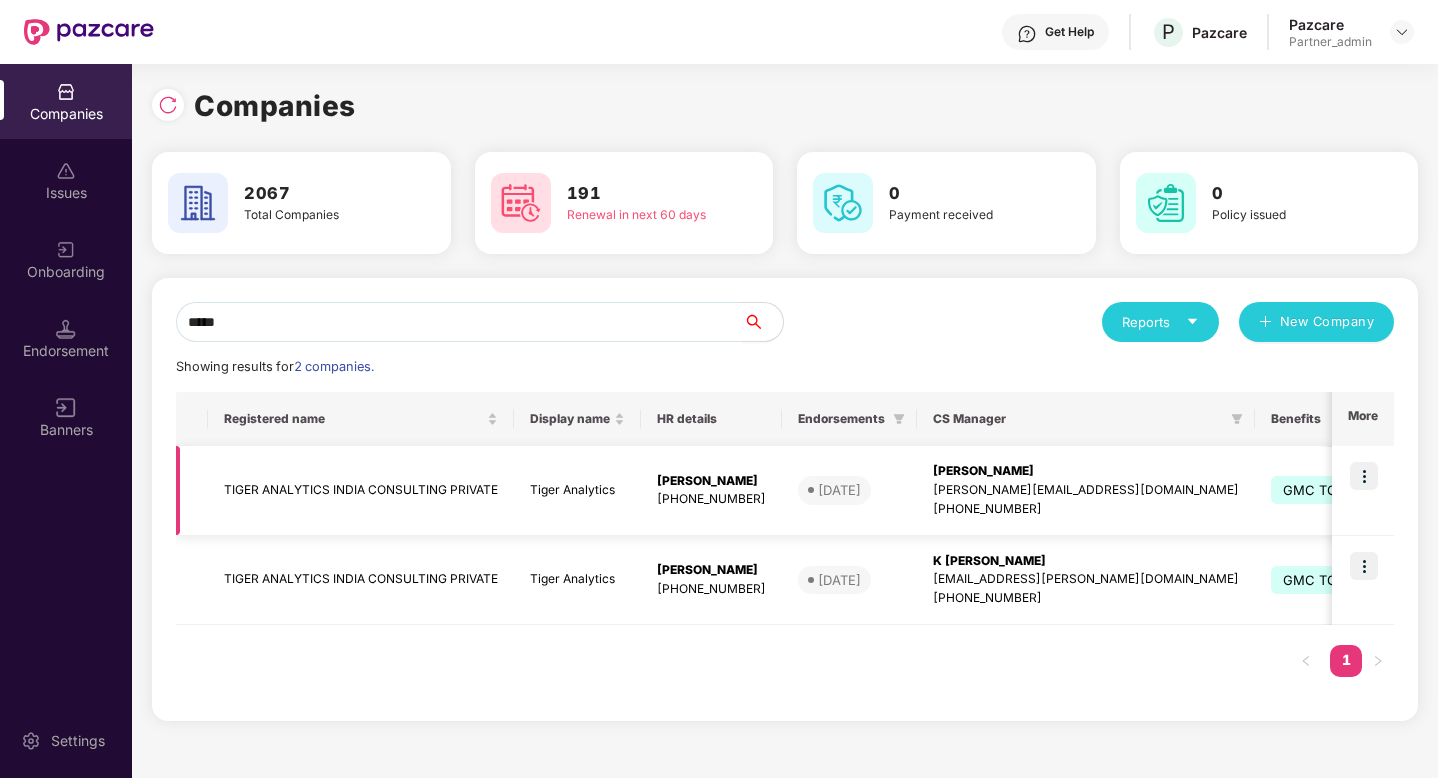 click at bounding box center [1364, 476] 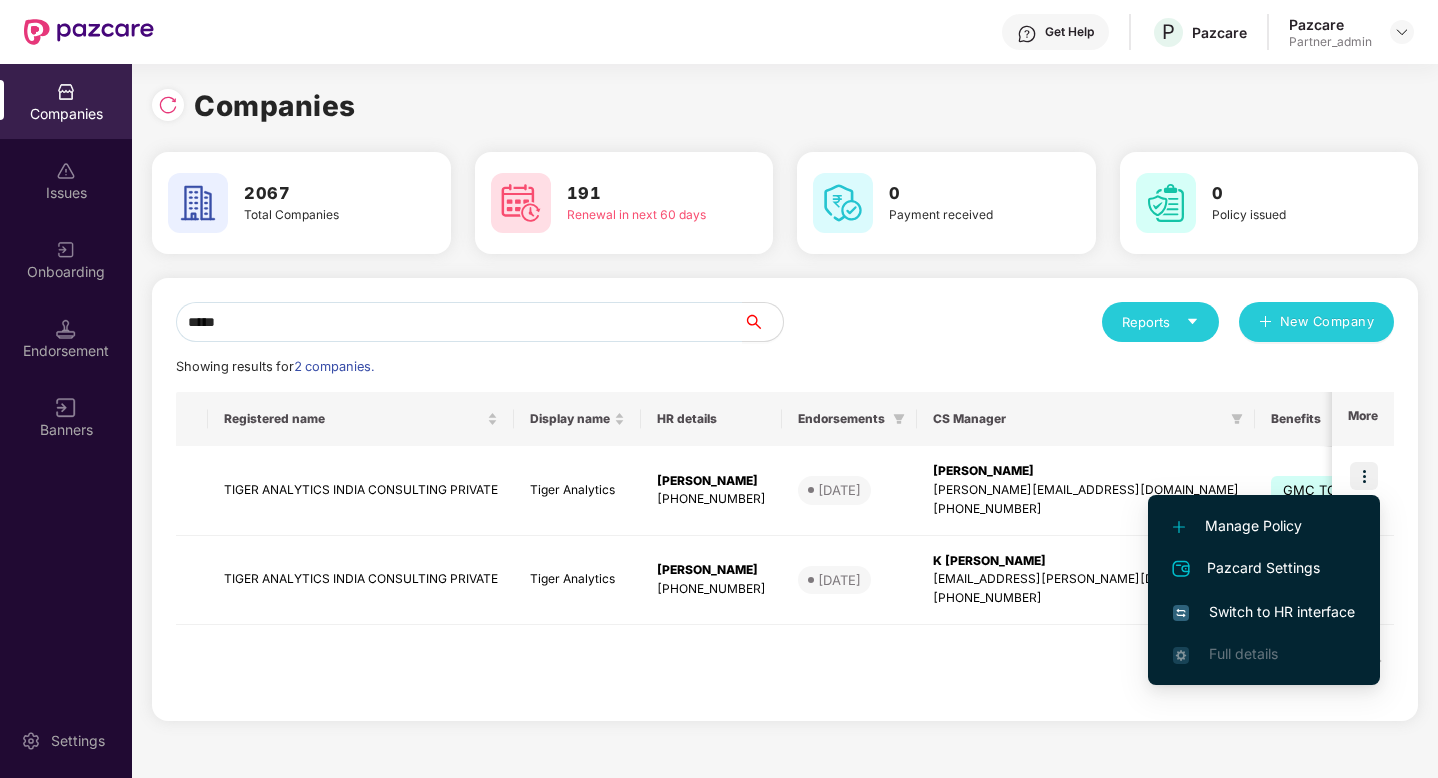 click on "Switch to HR interface" at bounding box center [1264, 612] 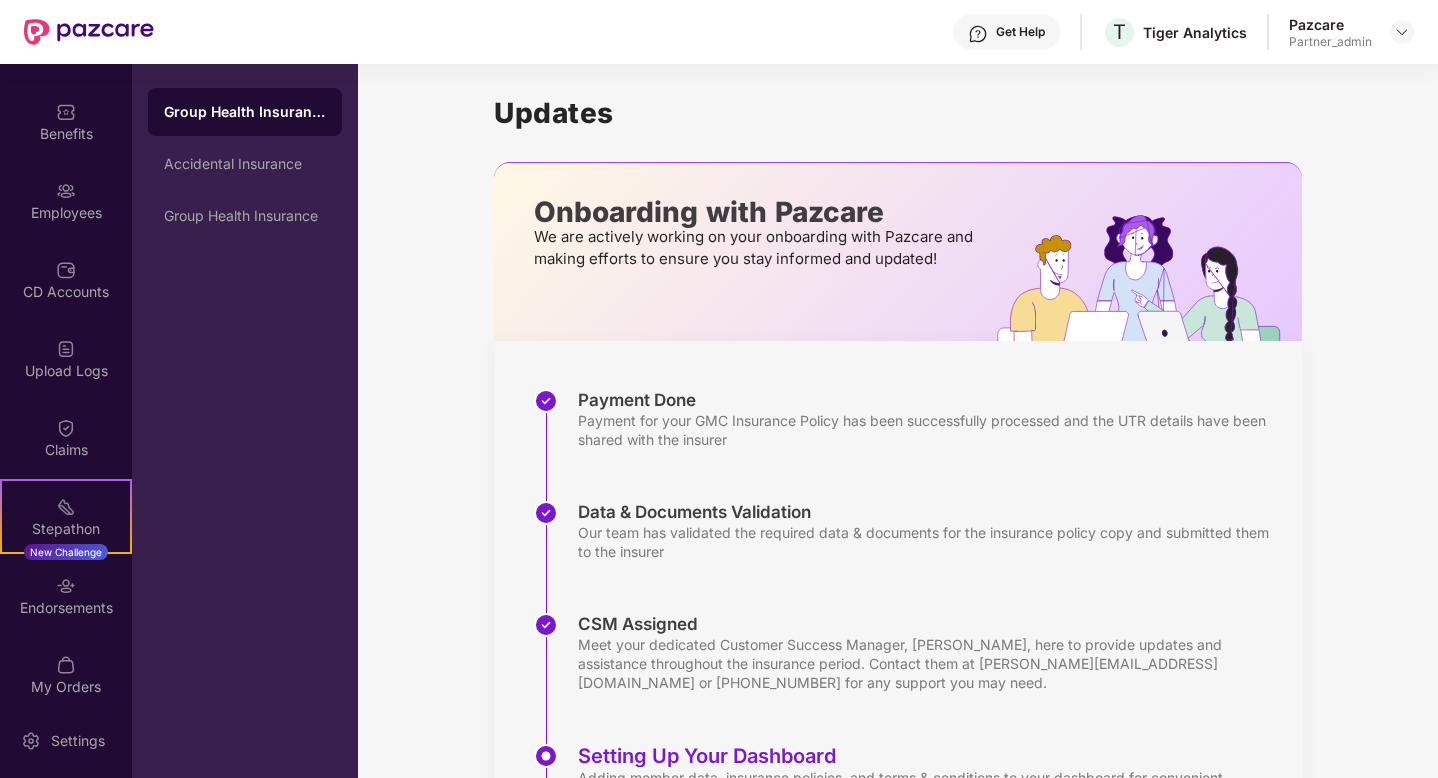 scroll, scrollTop: 151, scrollLeft: 0, axis: vertical 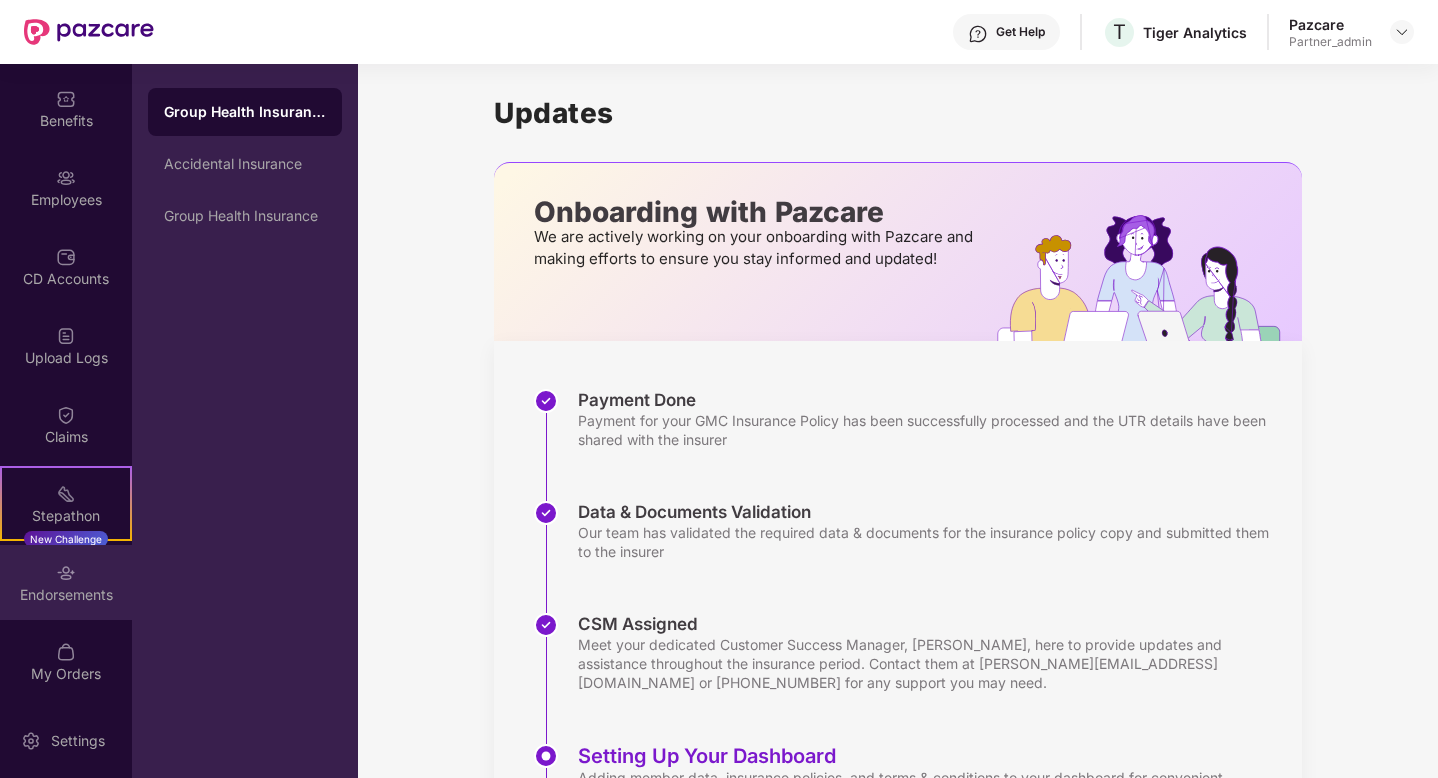 click on "Endorsements" at bounding box center (66, 595) 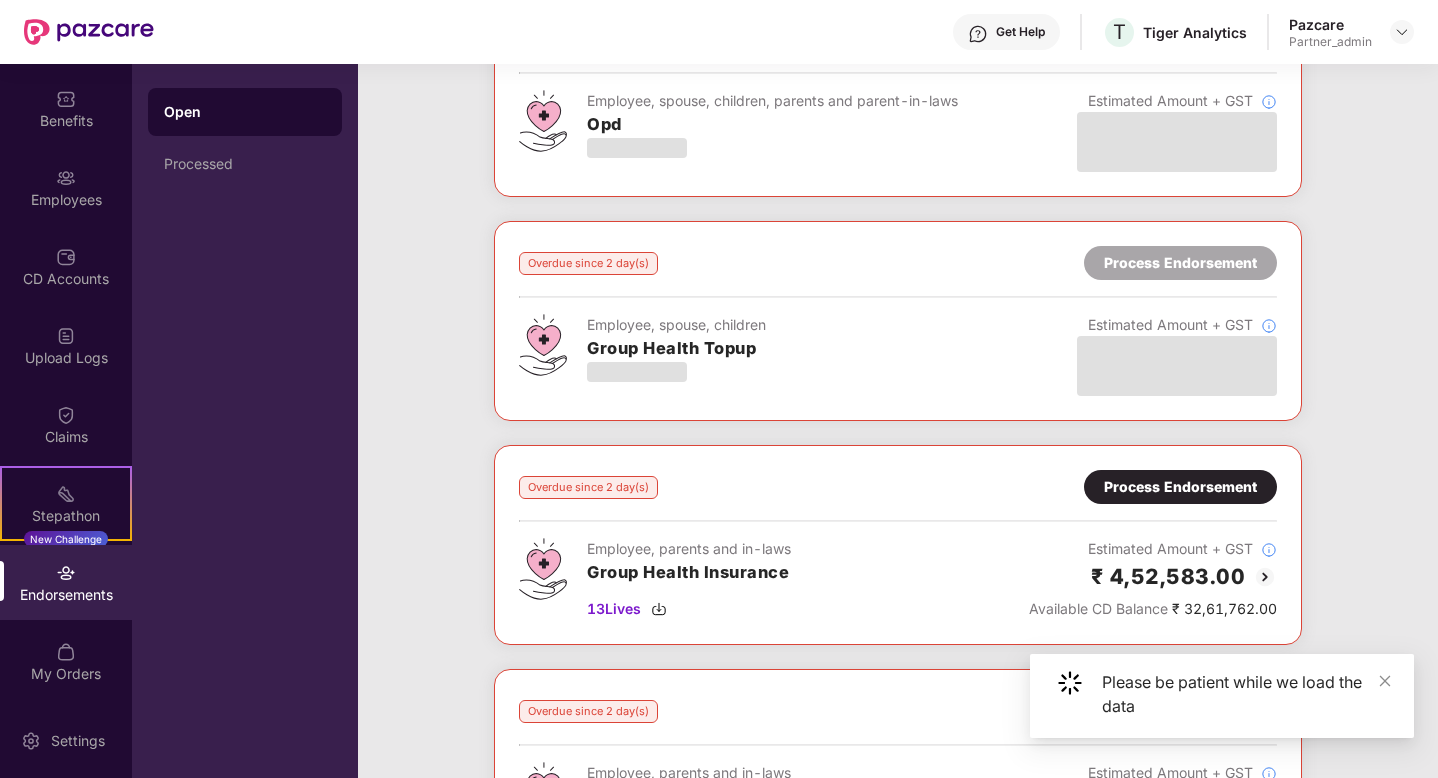 scroll, scrollTop: 136, scrollLeft: 0, axis: vertical 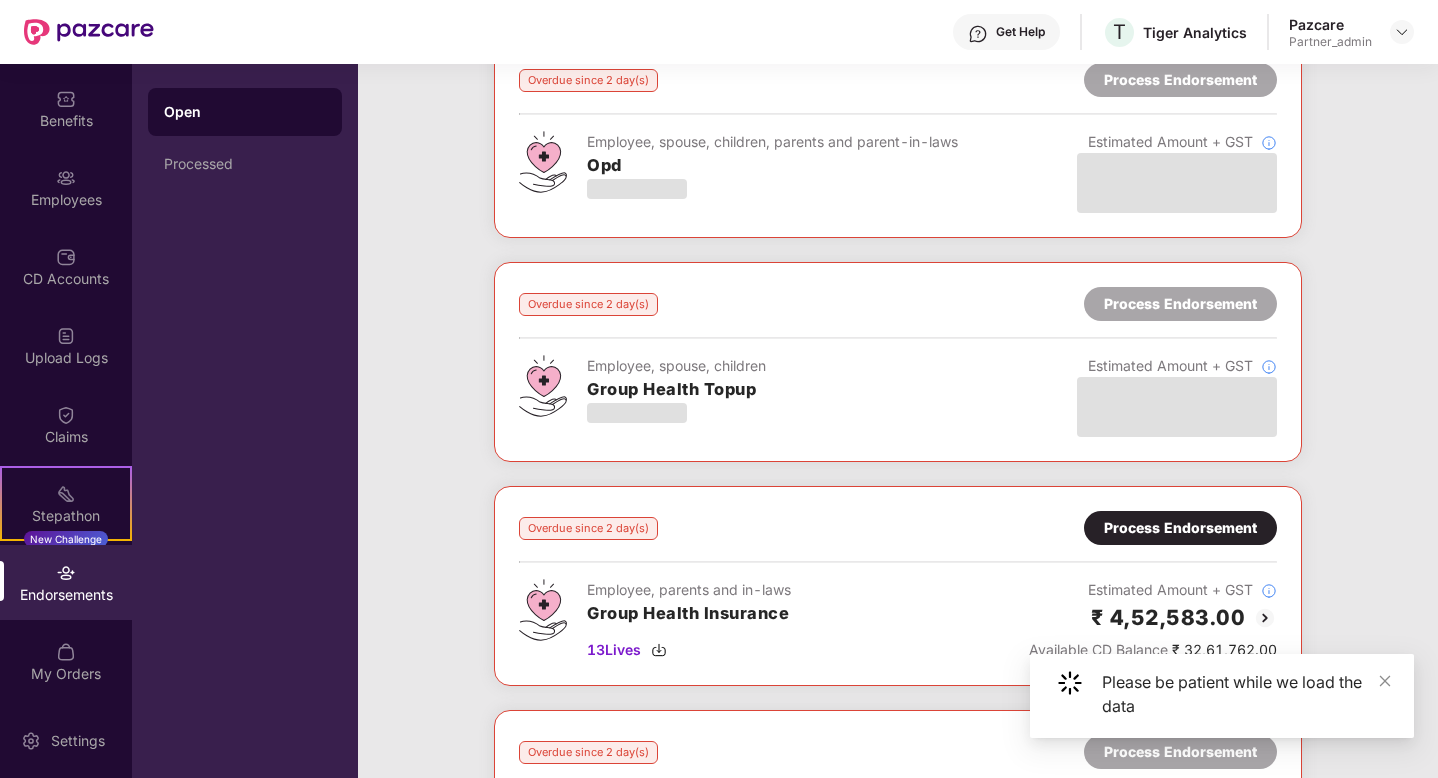 click on "Overdue since 2 day(s) Process Endorsement Employee, parents and in-laws Group Health Insurance   13  Lives Estimated Amount + GST ₹ 4,52,583.00 Available CD Balance   ₹ 32,61,762.00" at bounding box center (898, 586) 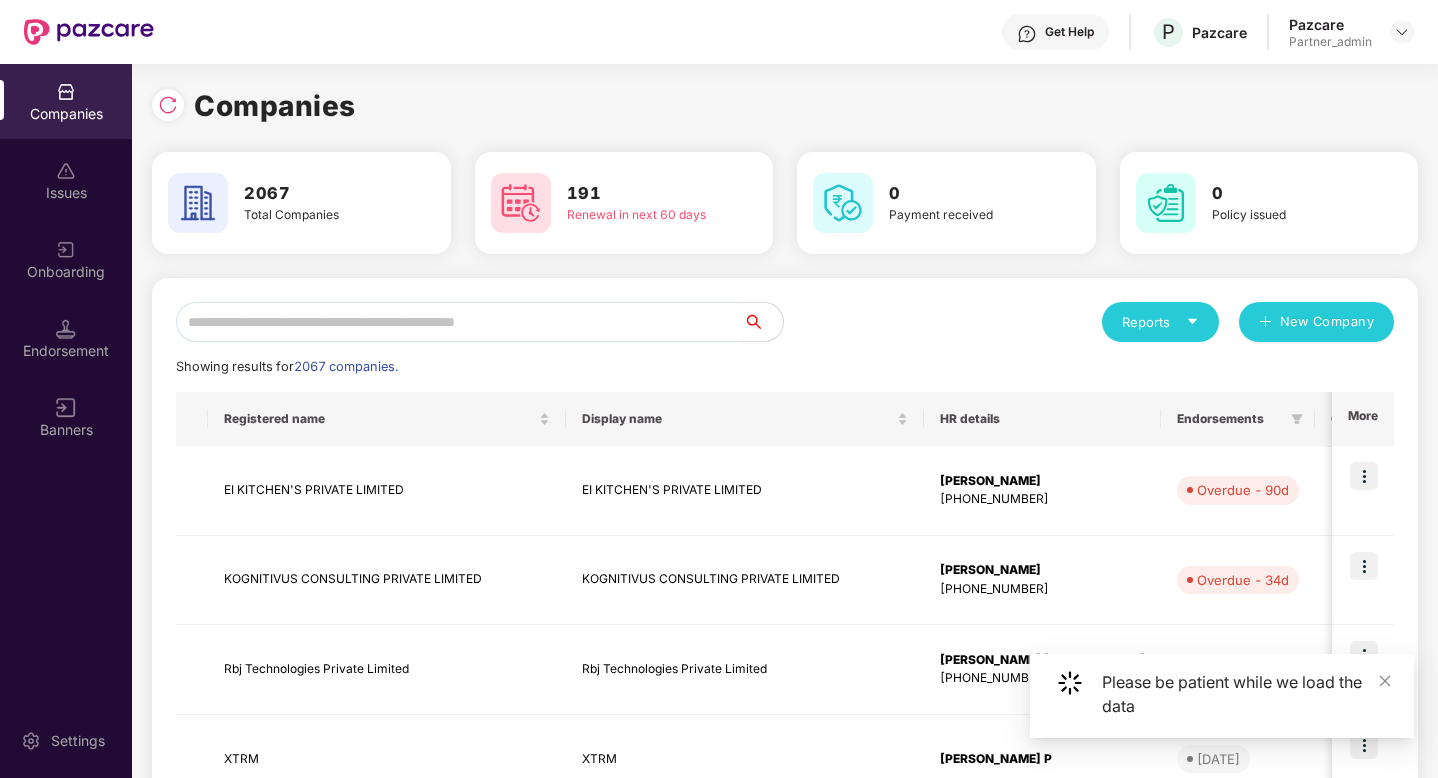 scroll, scrollTop: 0, scrollLeft: 2, axis: horizontal 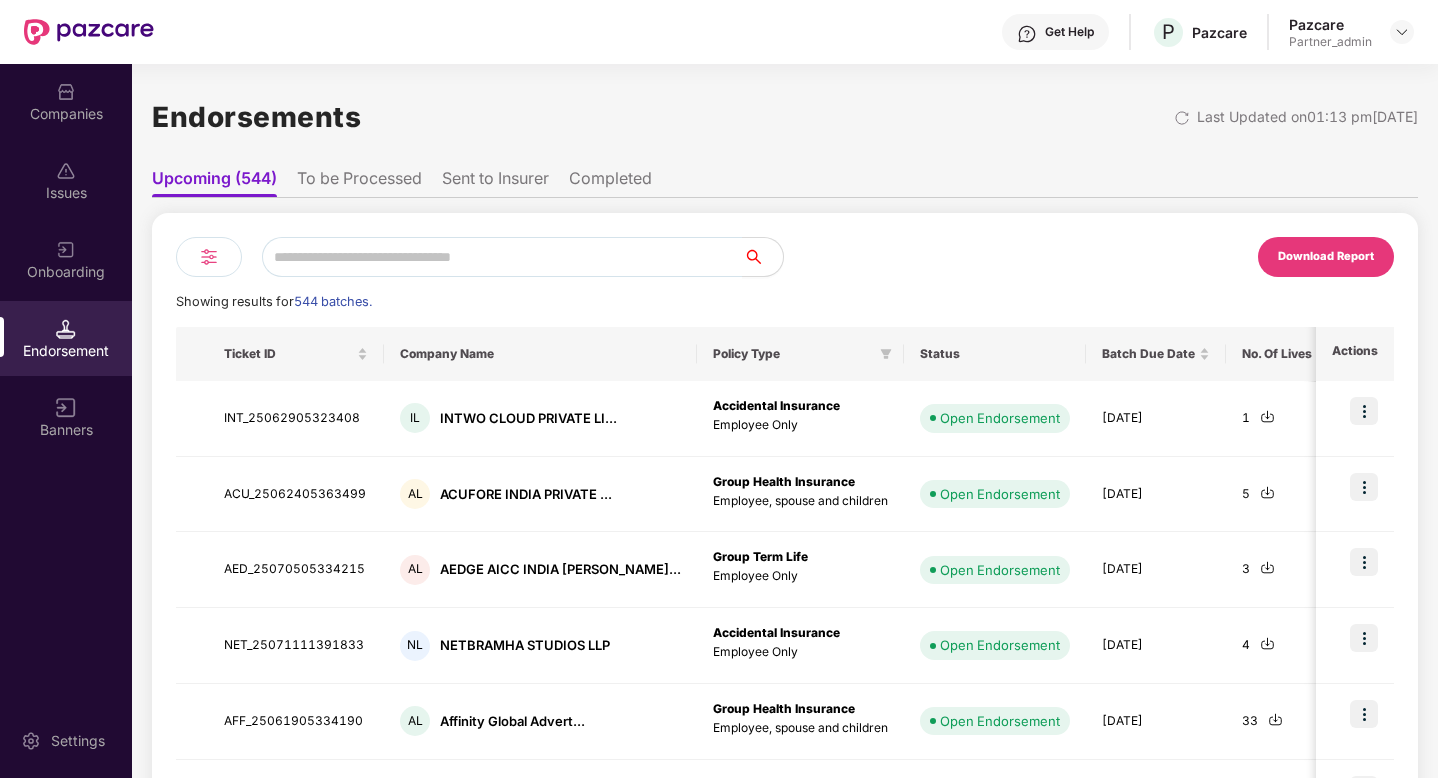 click on "Sent to Insurer" at bounding box center (495, 182) 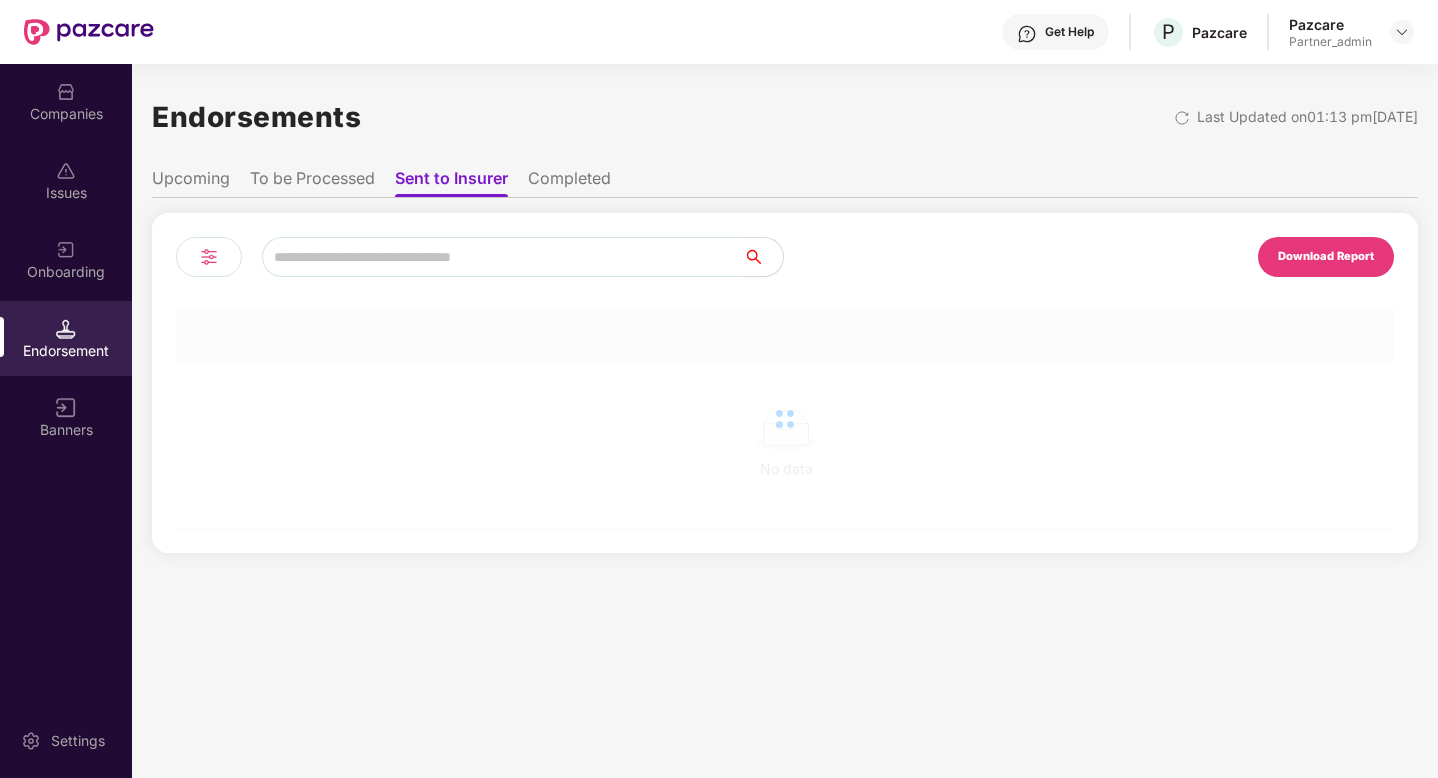 click at bounding box center [502, 257] 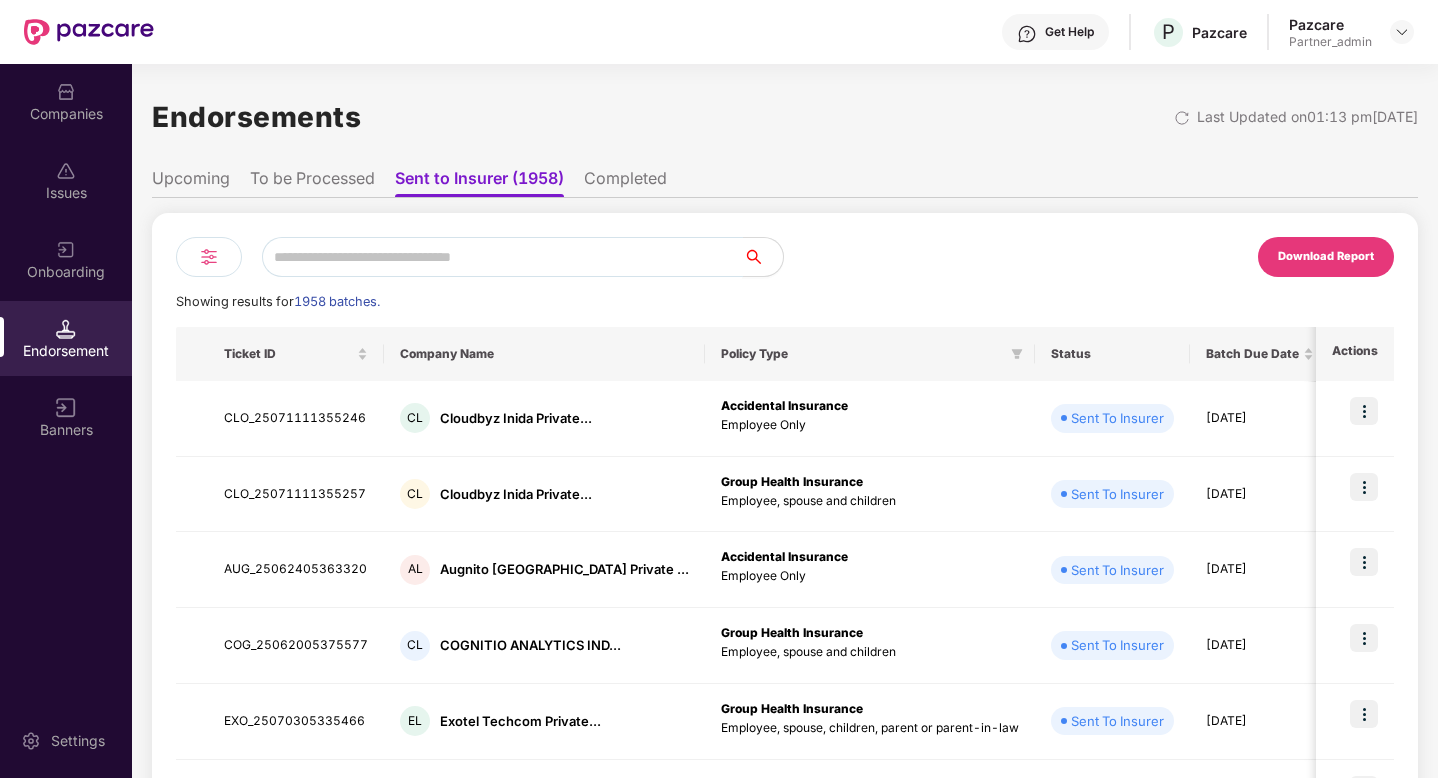 paste on "**********" 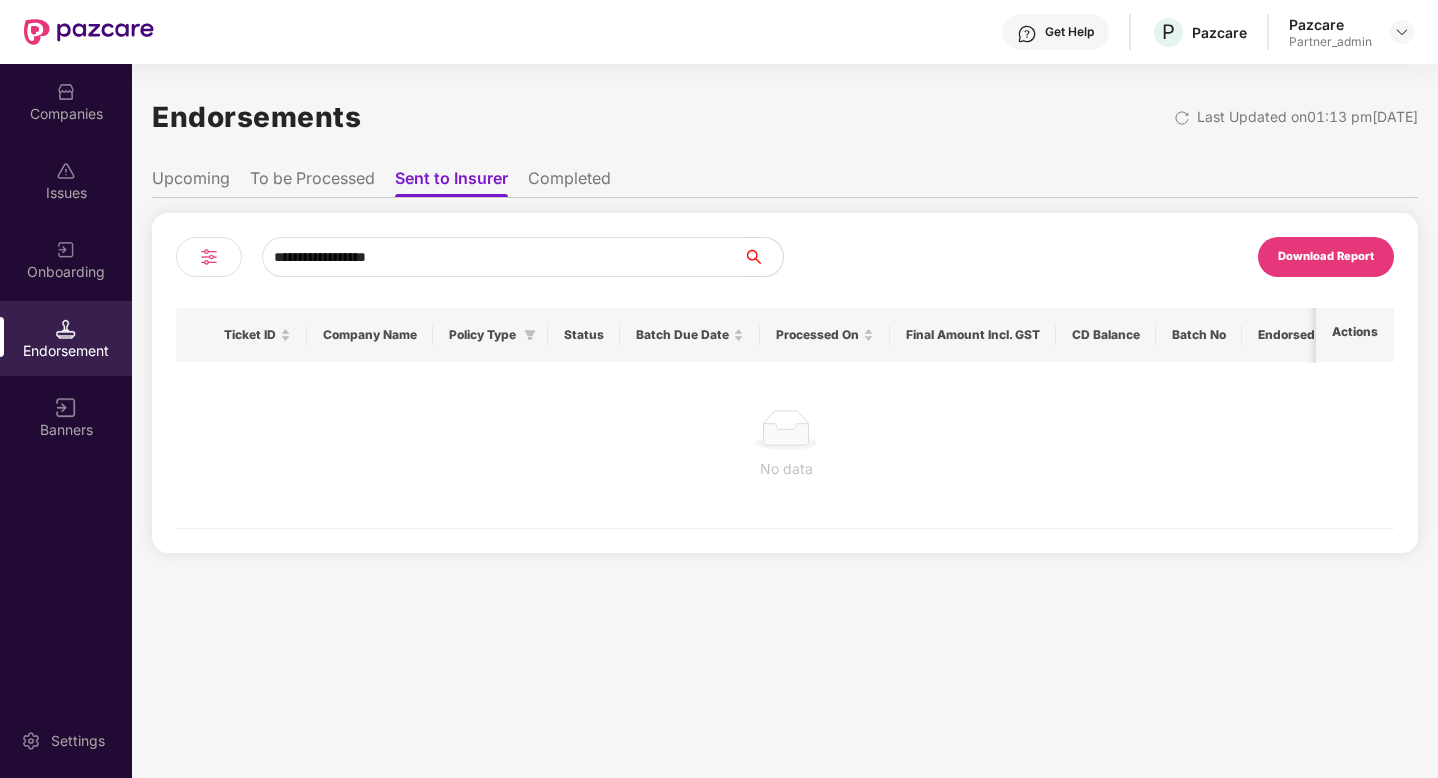type on "**********" 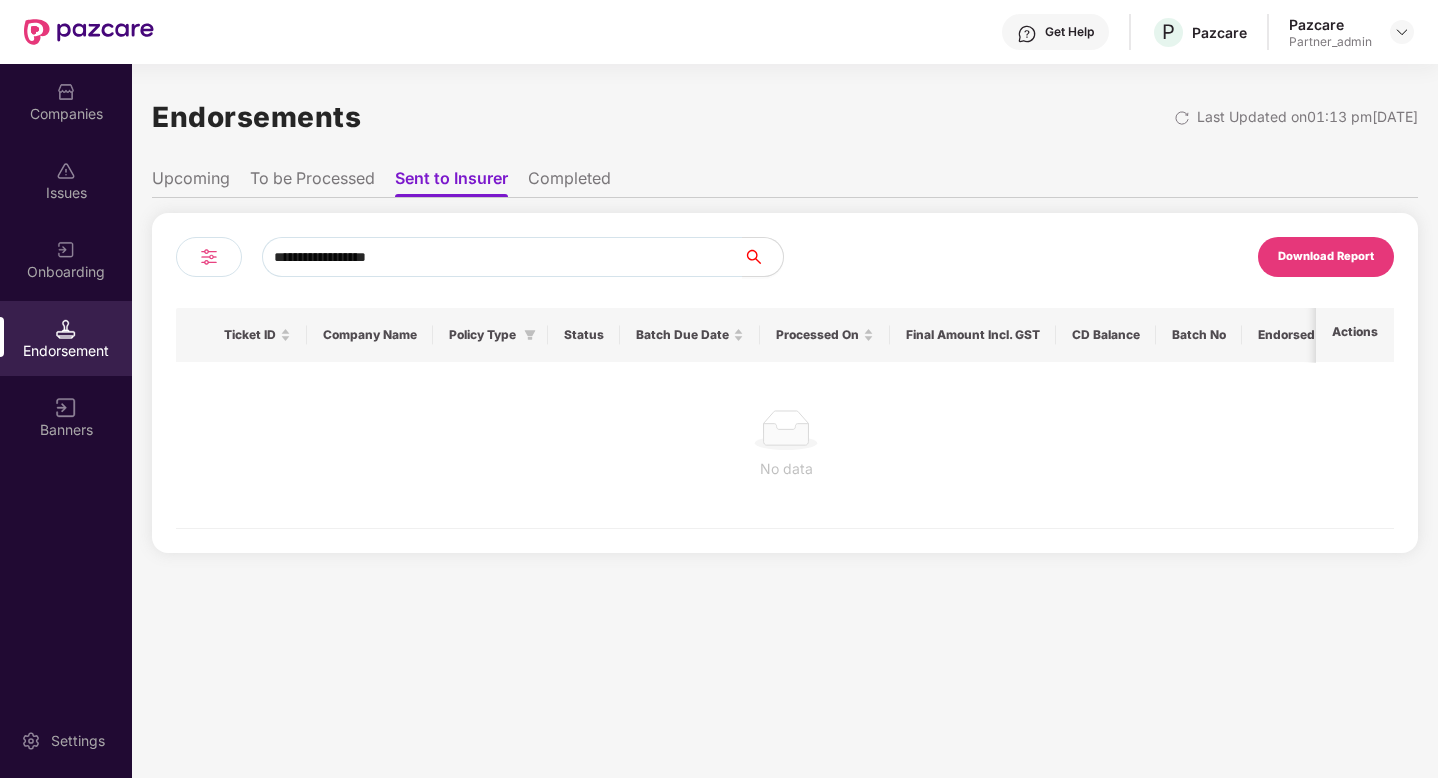 click on "Completed" at bounding box center [569, 182] 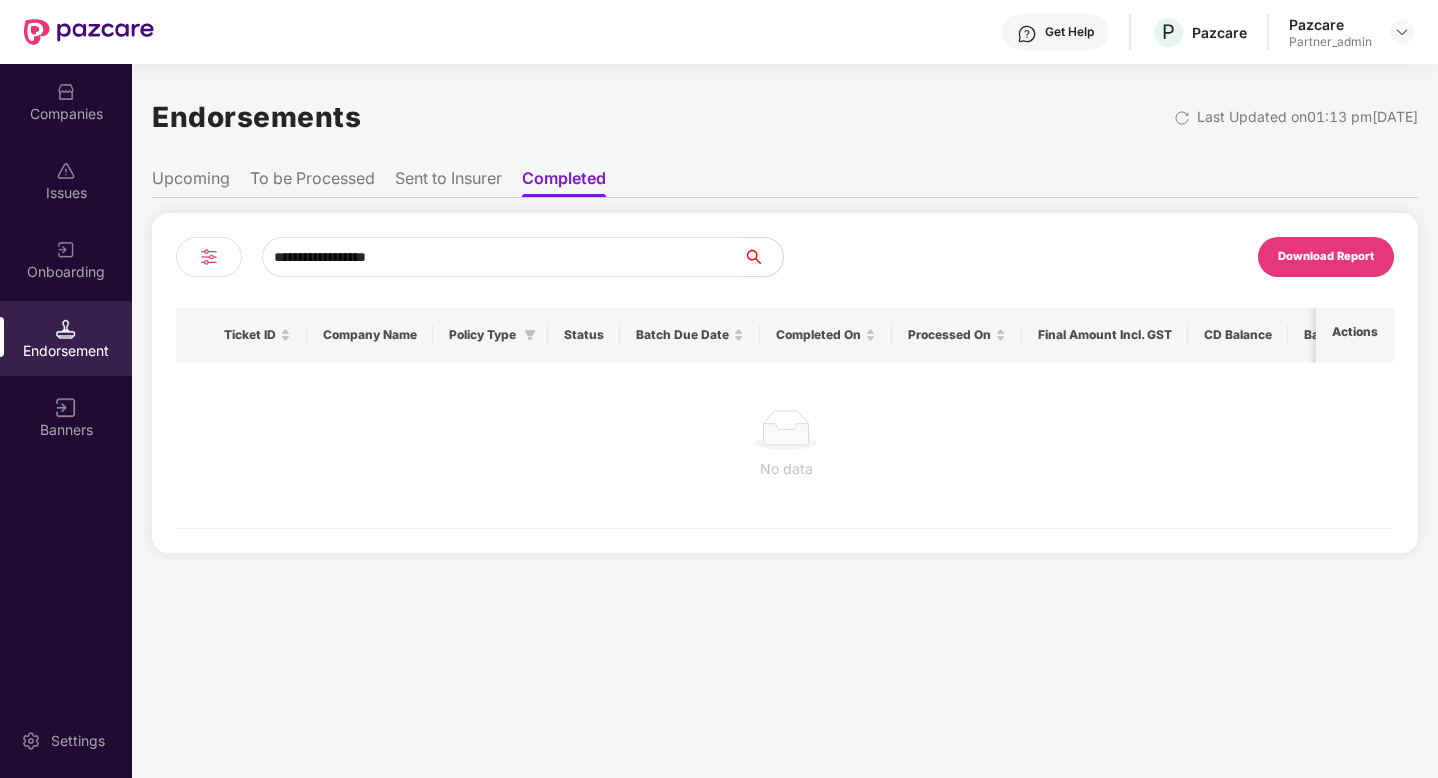 click on "Sent to Insurer" at bounding box center (448, 182) 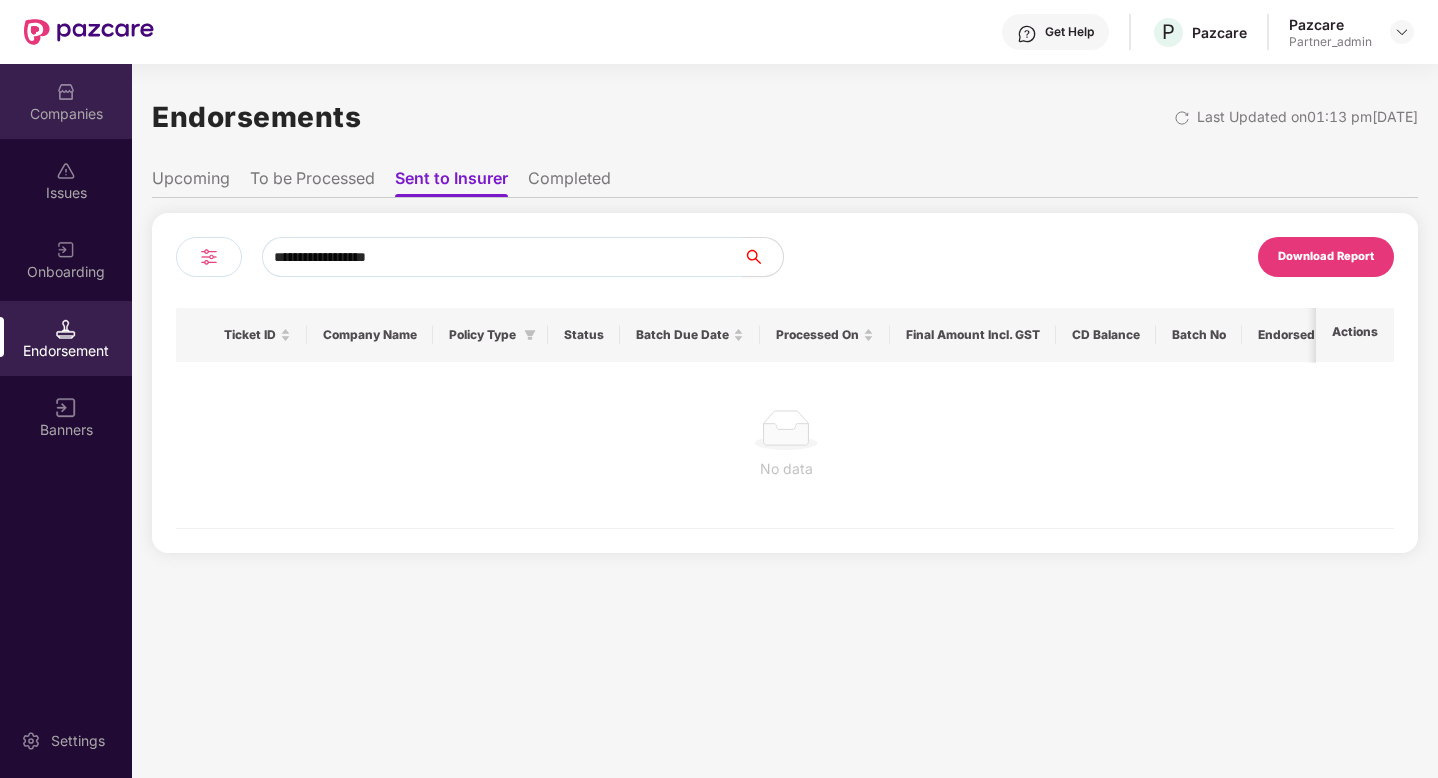 click on "Companies" at bounding box center [66, 101] 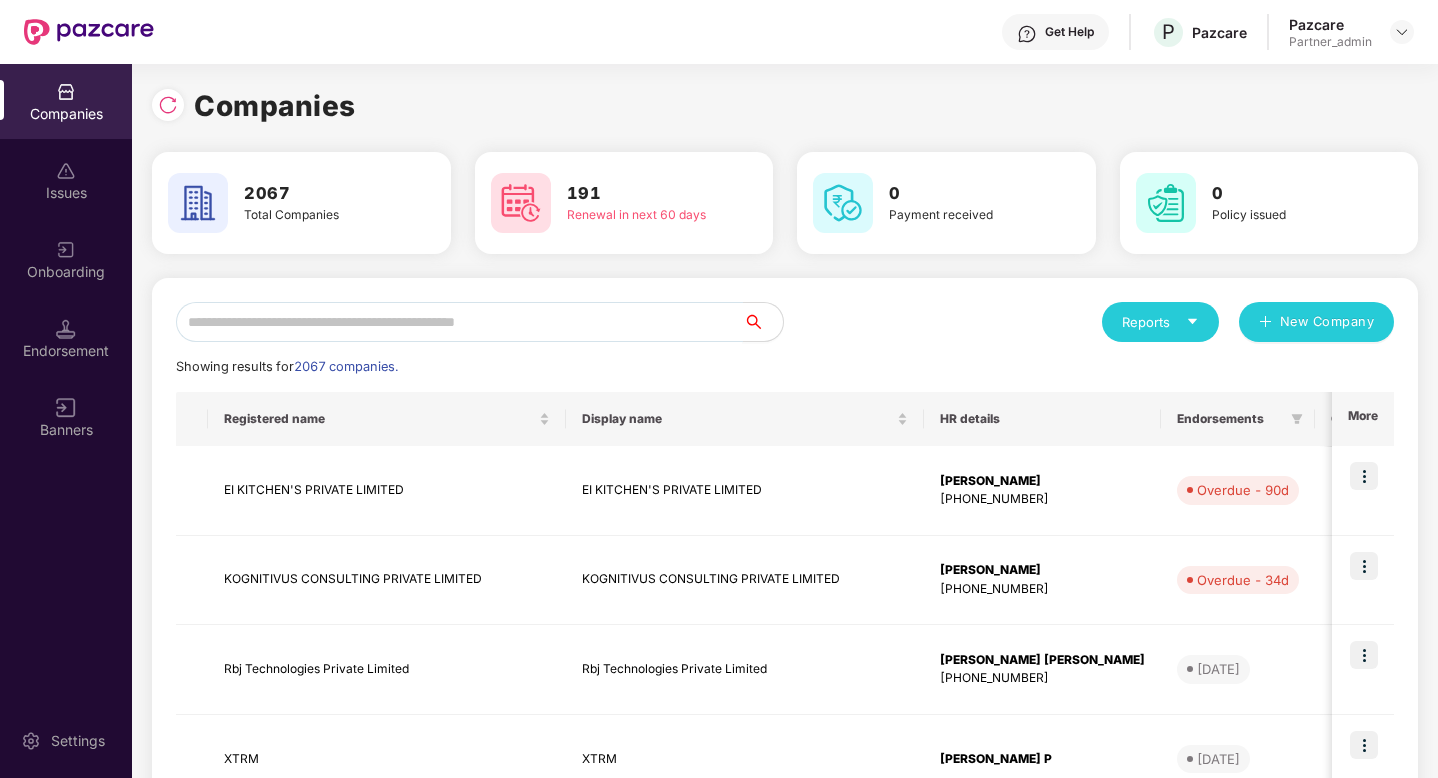 click at bounding box center (459, 322) 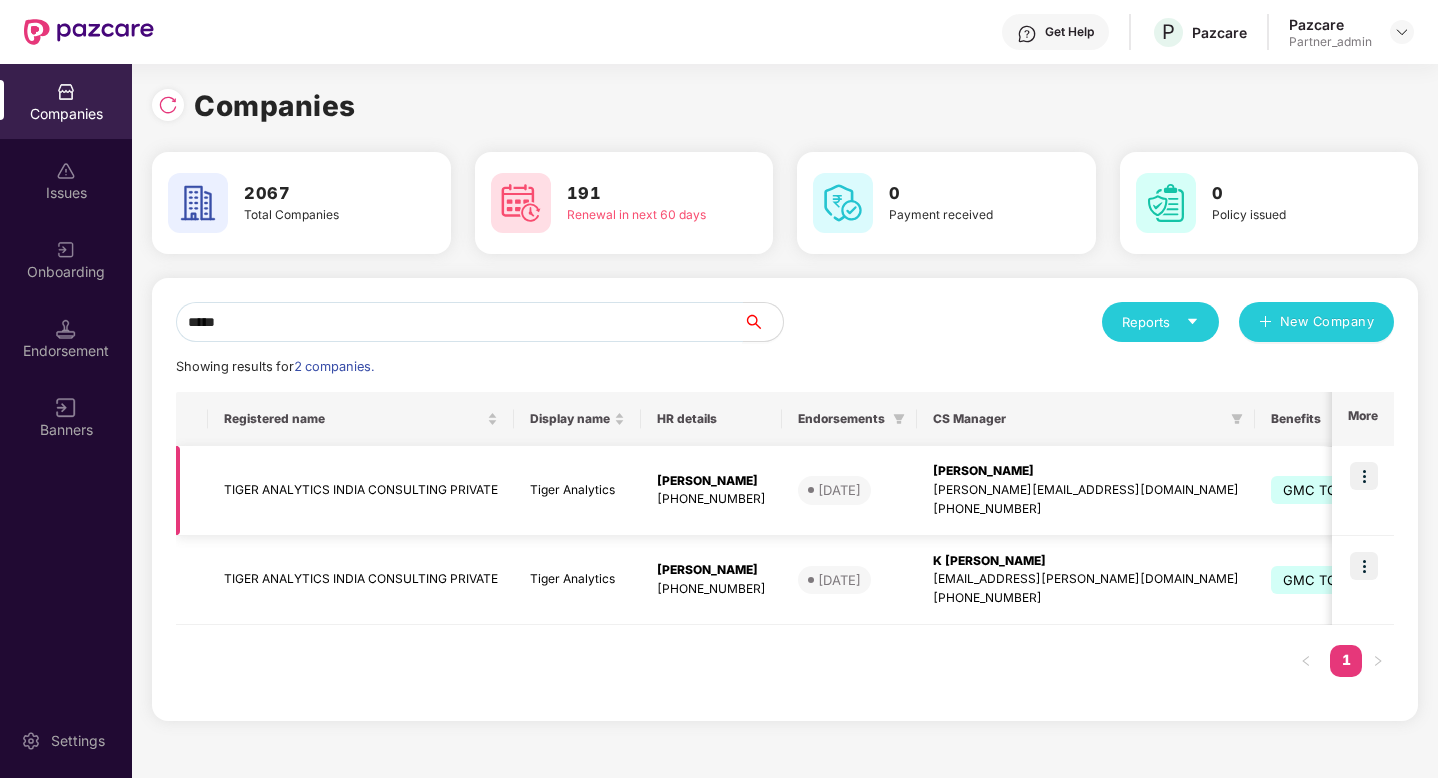 type on "*****" 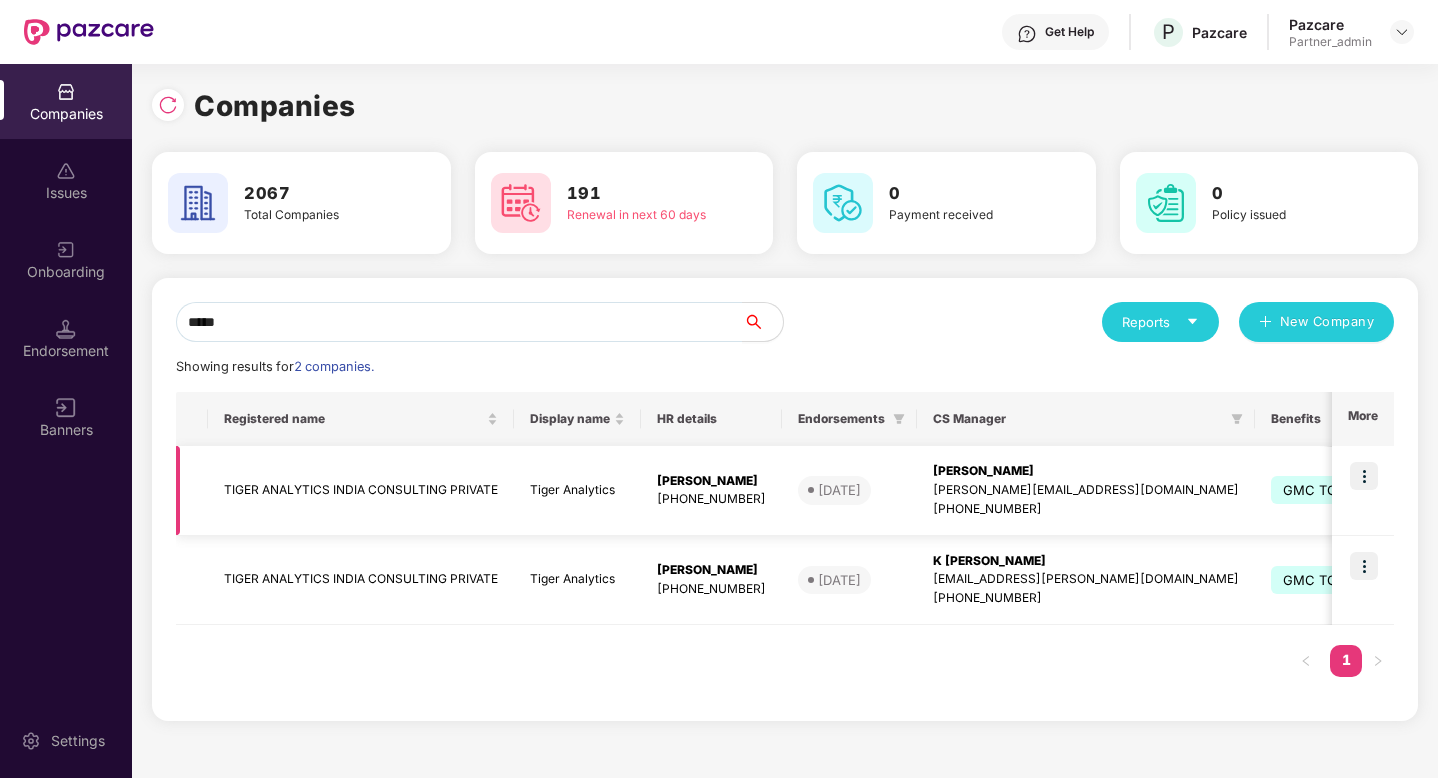 click on "TIGER ANALYTICS INDIA CONSULTING PRIVATE" at bounding box center [361, 491] 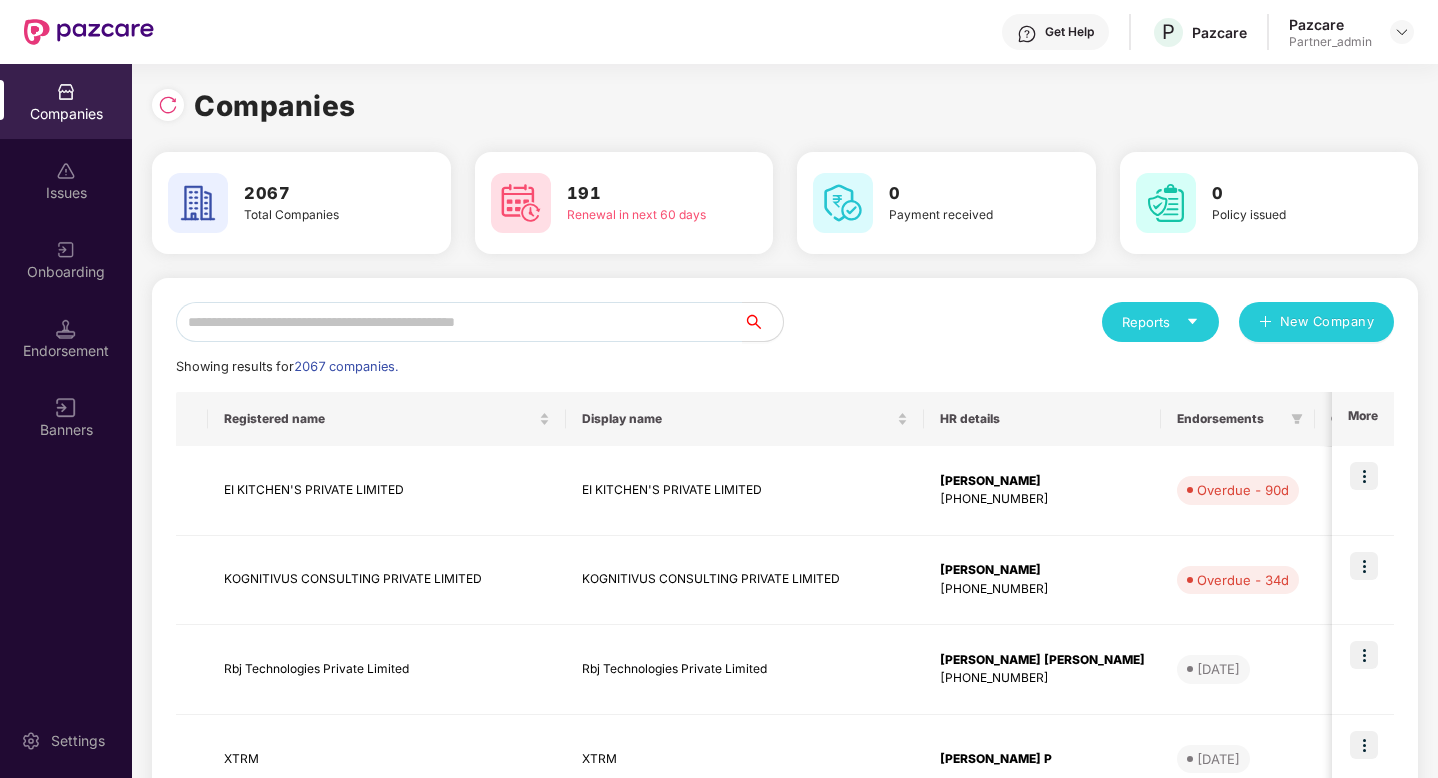 scroll, scrollTop: 0, scrollLeft: 2, axis: horizontal 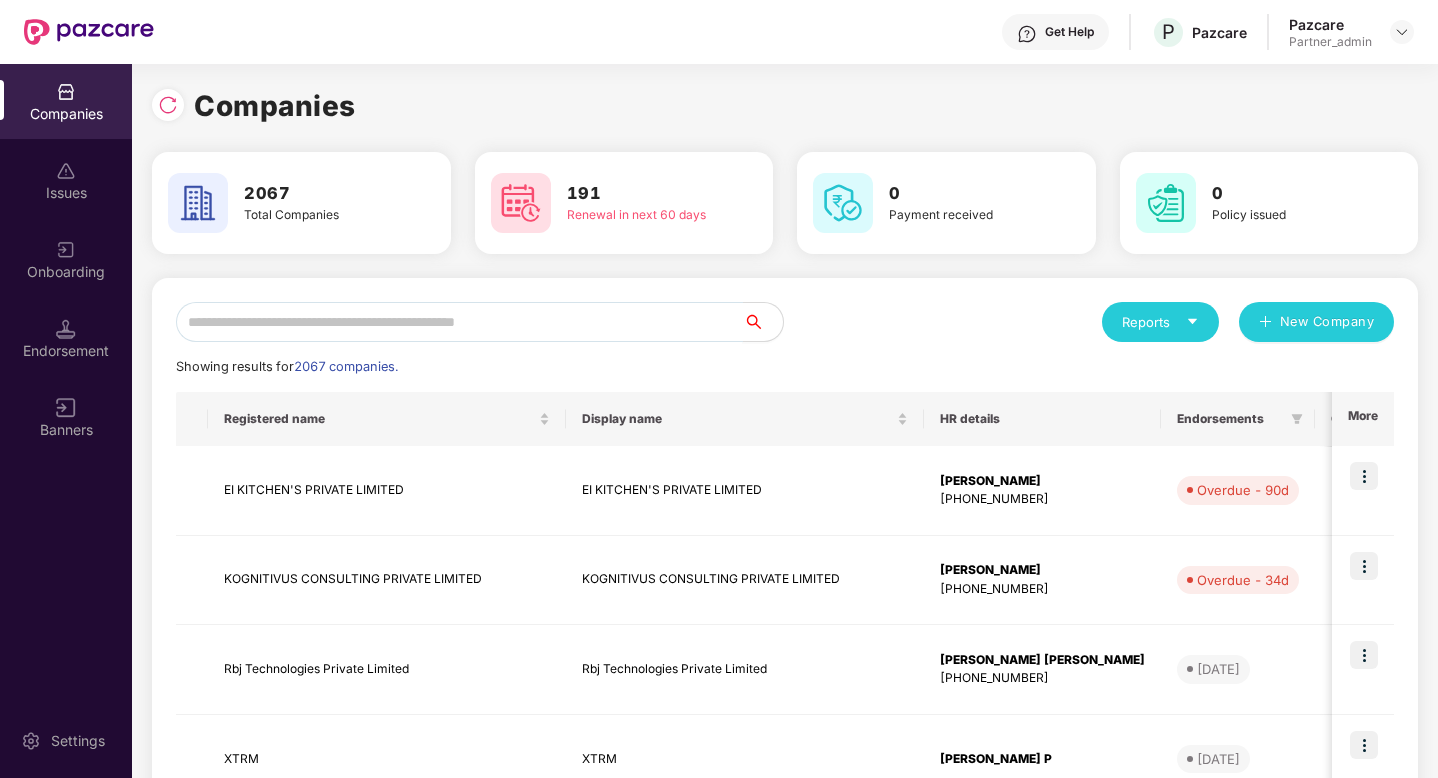 click at bounding box center (459, 322) 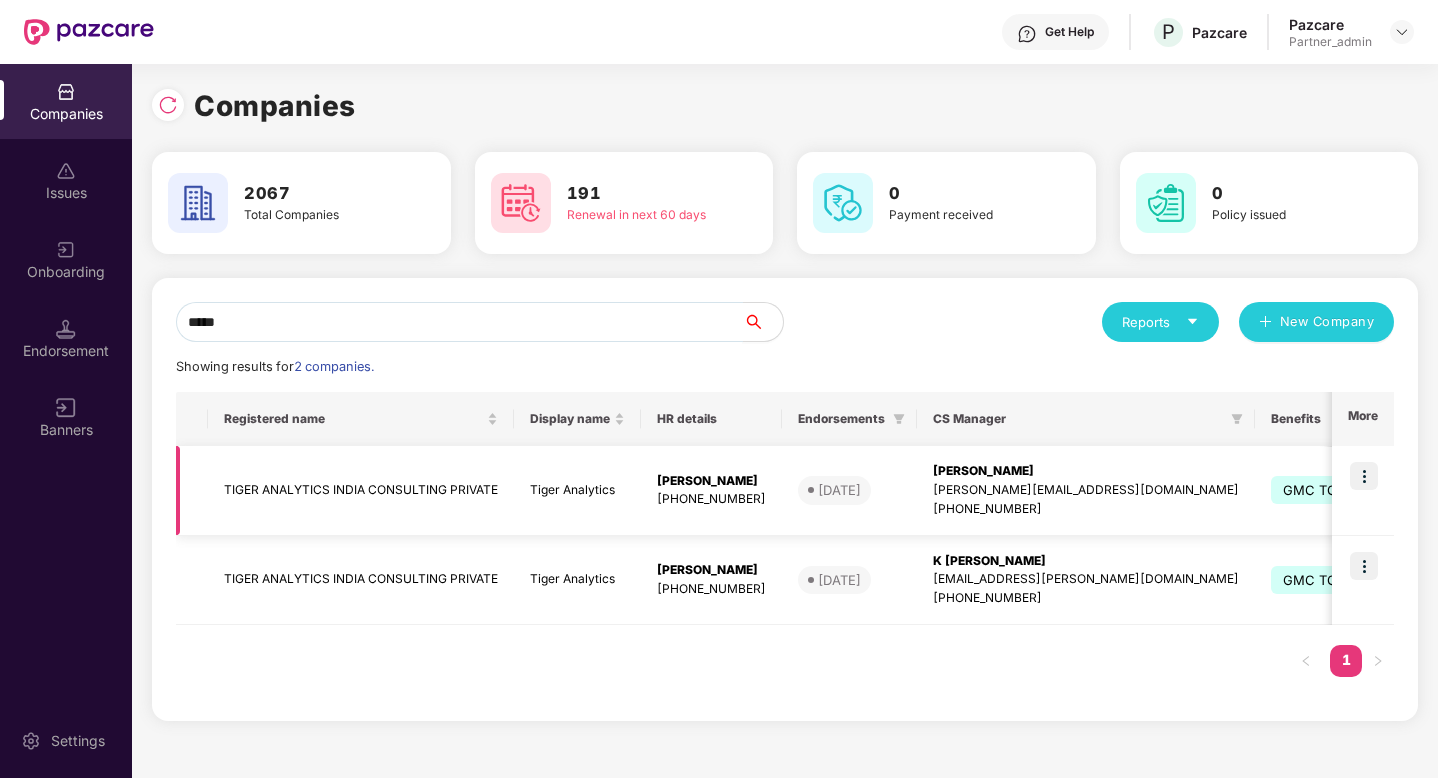type on "*****" 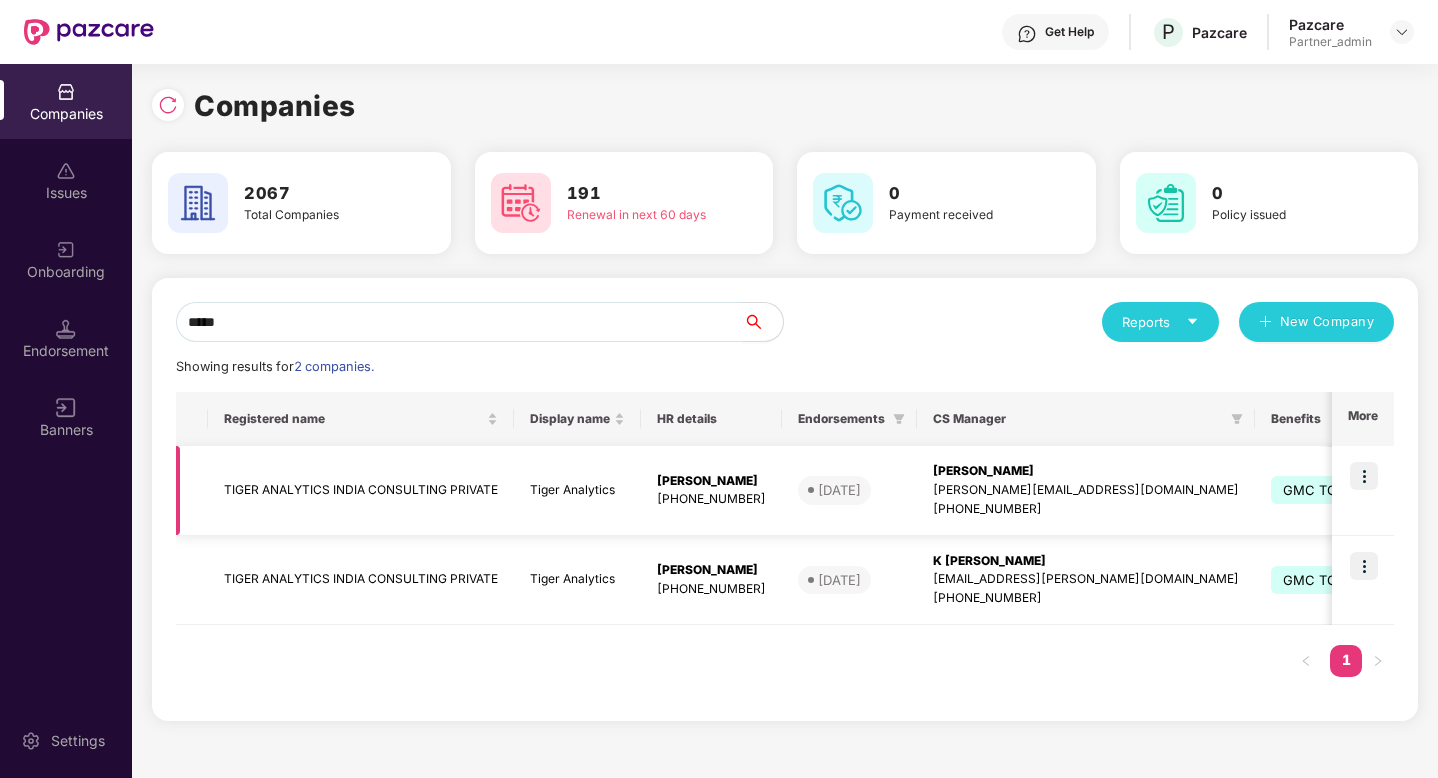 click at bounding box center [1364, 476] 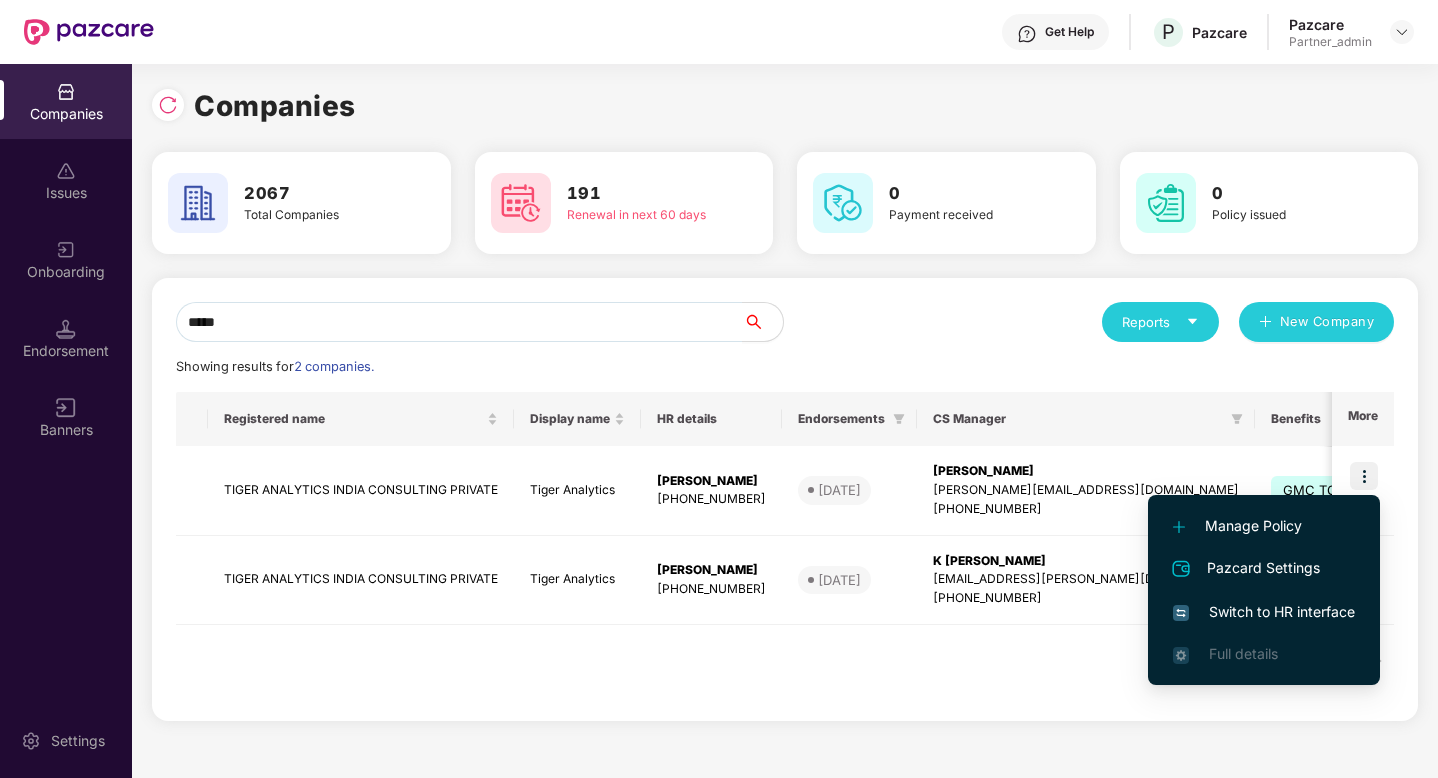 click on "Switch to HR interface" at bounding box center [1264, 612] 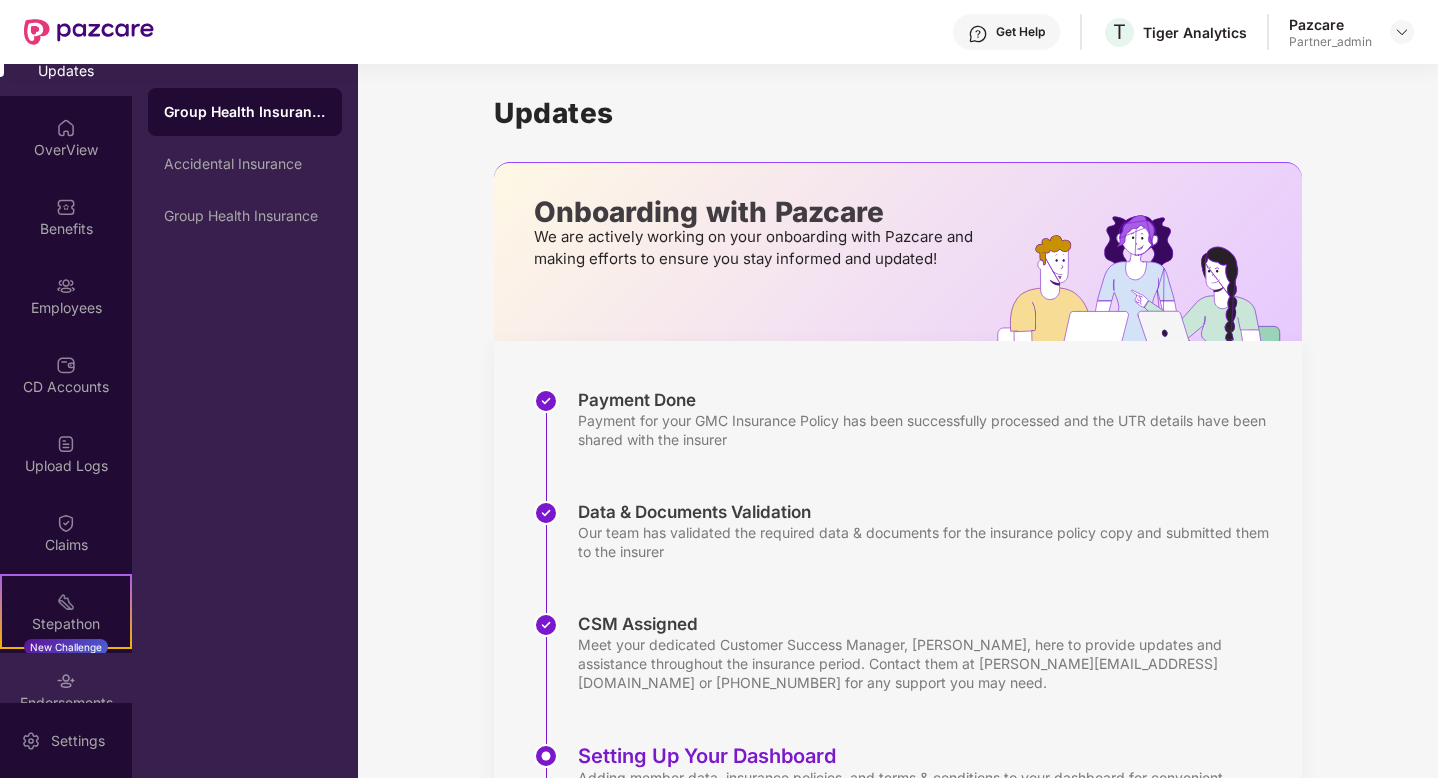 scroll, scrollTop: 141, scrollLeft: 0, axis: vertical 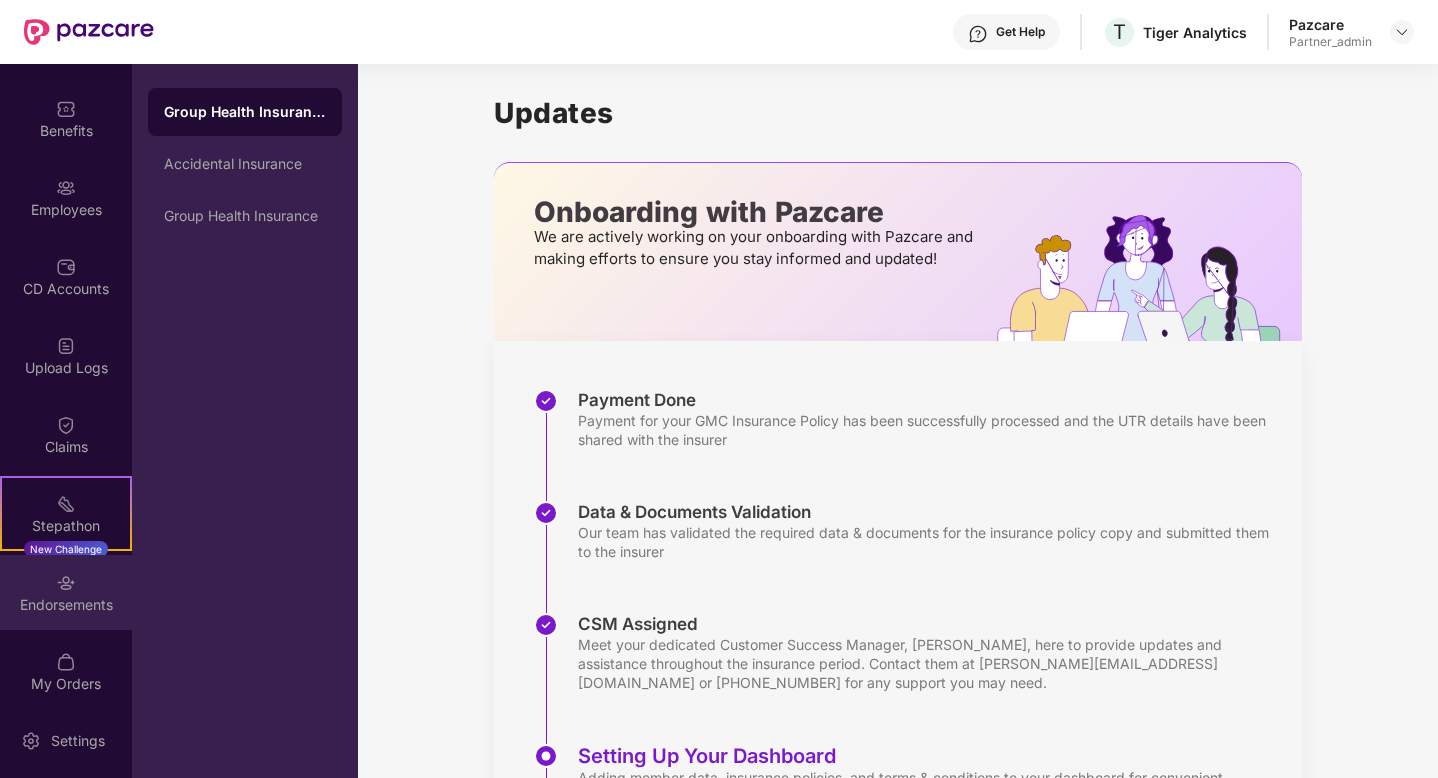 click on "Endorsements" at bounding box center [66, 592] 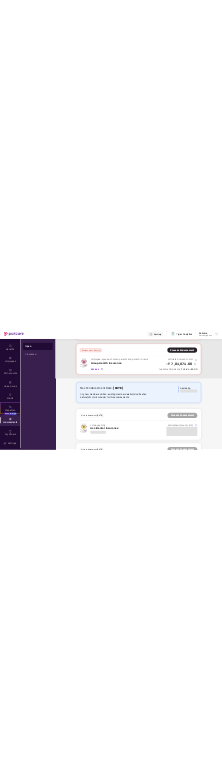 scroll, scrollTop: 1868, scrollLeft: 0, axis: vertical 